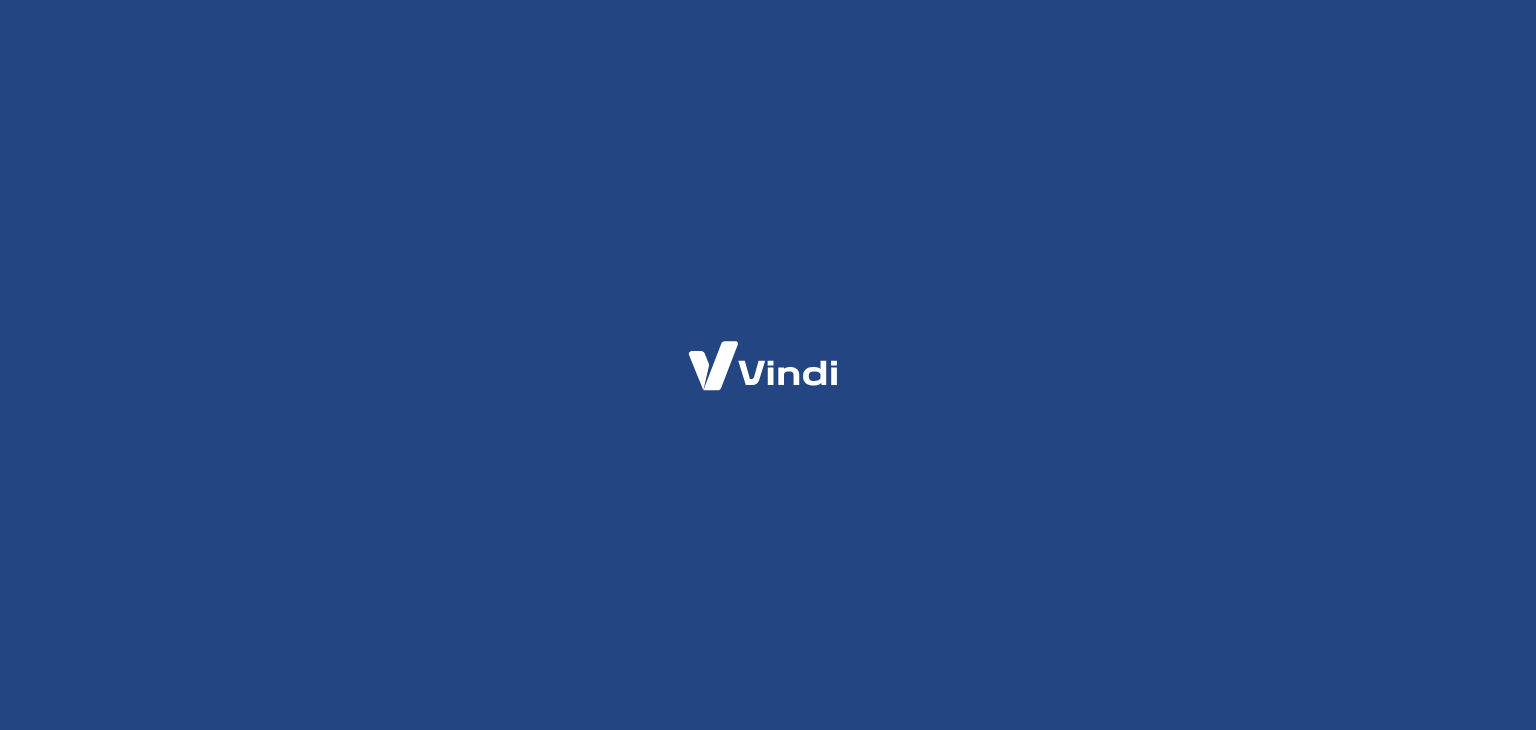scroll, scrollTop: 0, scrollLeft: 0, axis: both 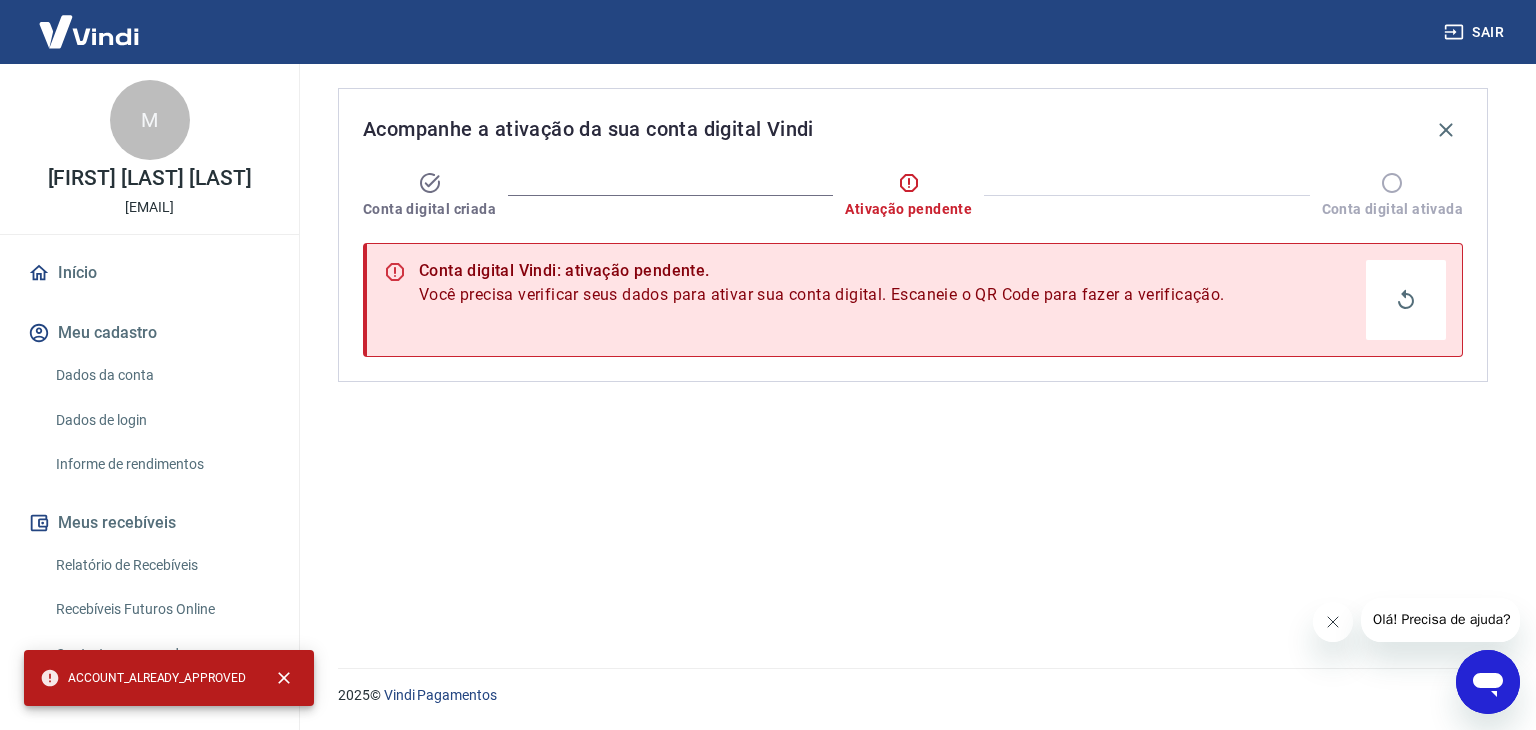 click on "Início" at bounding box center (149, 273) 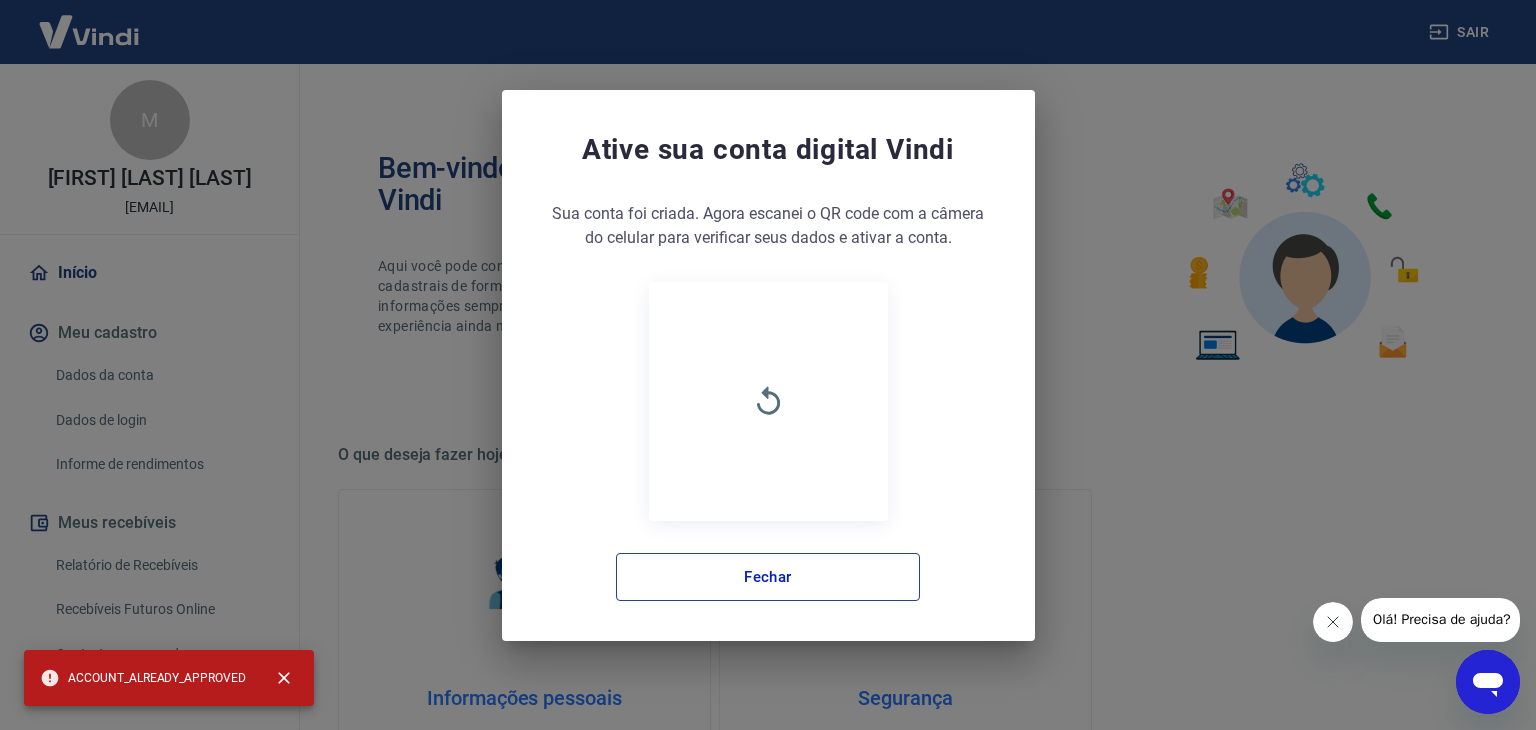 click on "Fechar" at bounding box center (768, 577) 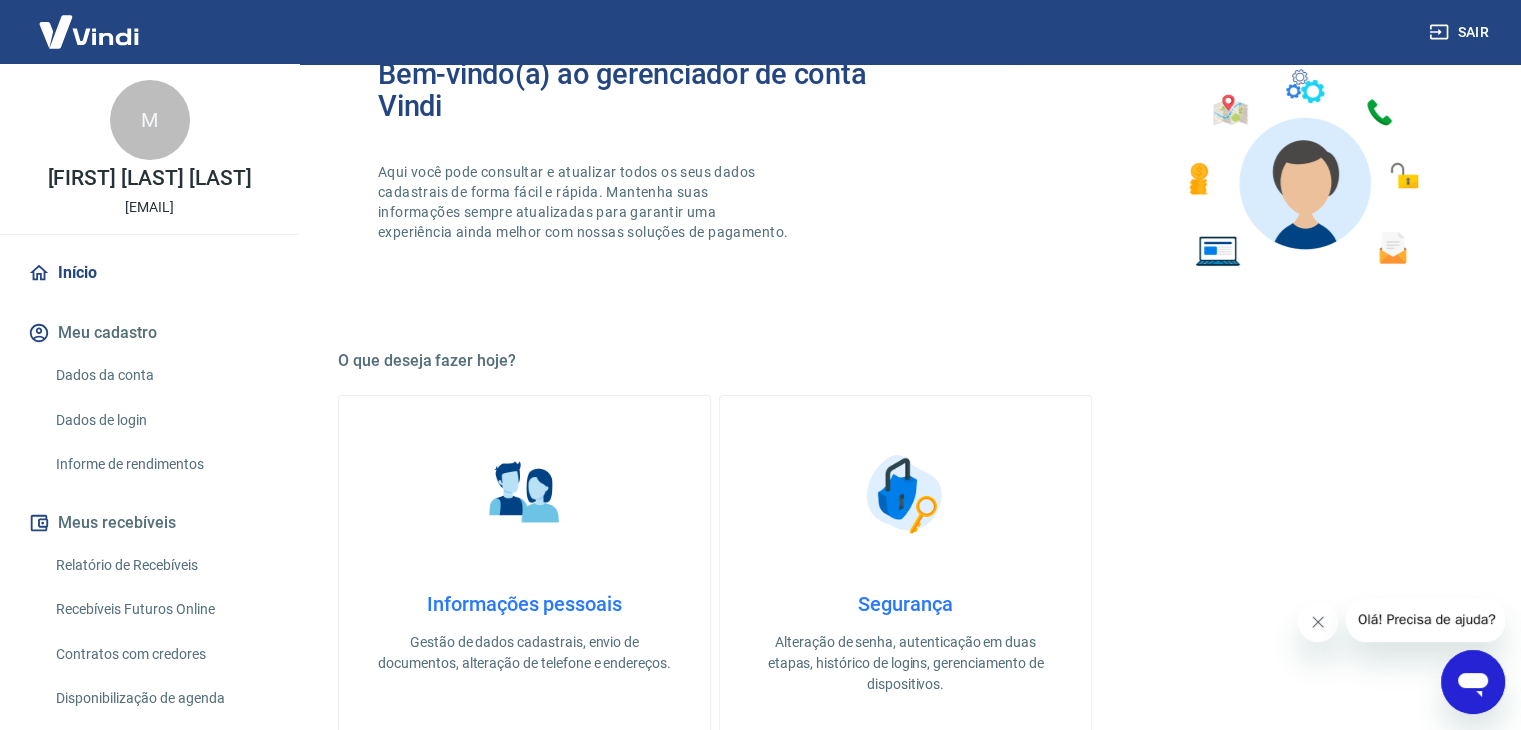 scroll, scrollTop: 0, scrollLeft: 0, axis: both 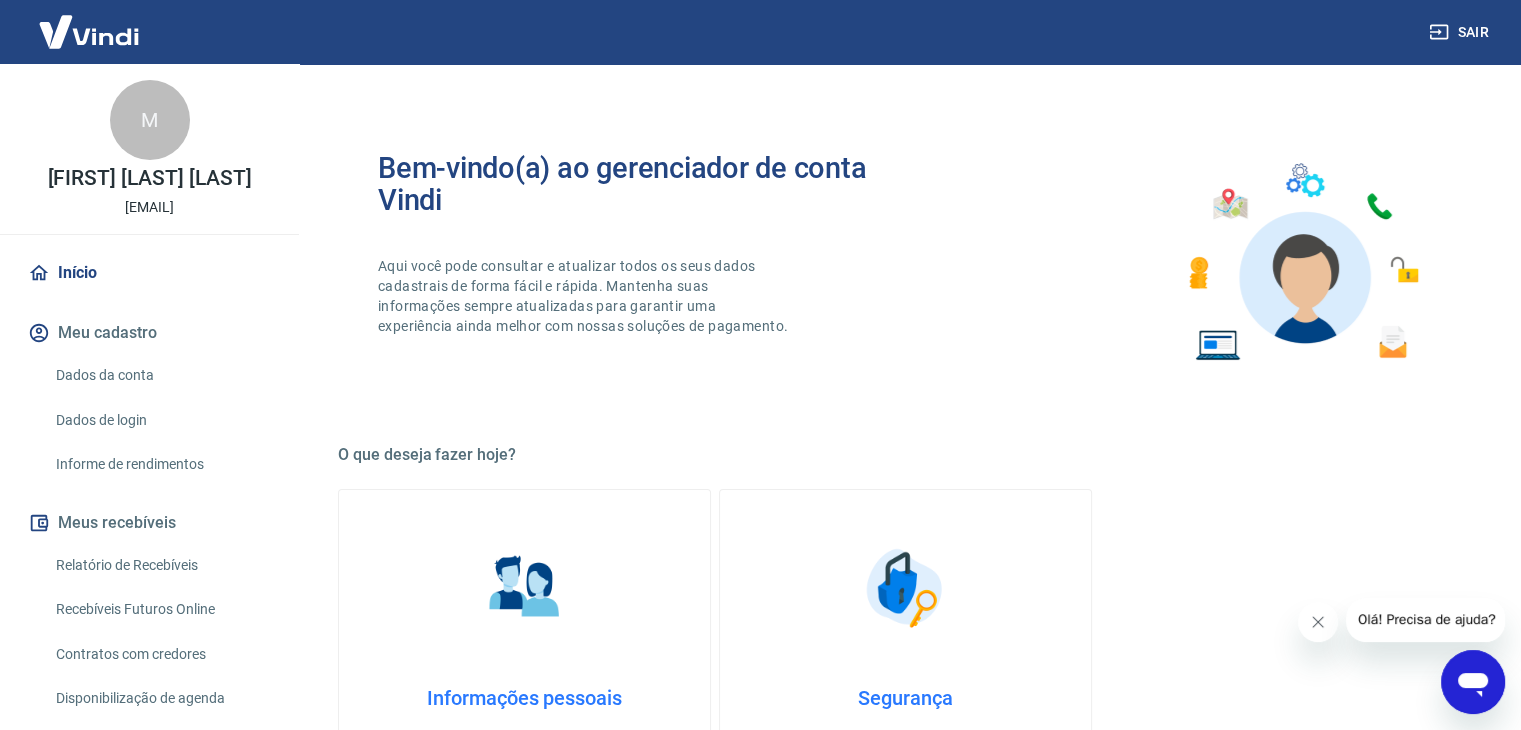 click at bounding box center (89, 31) 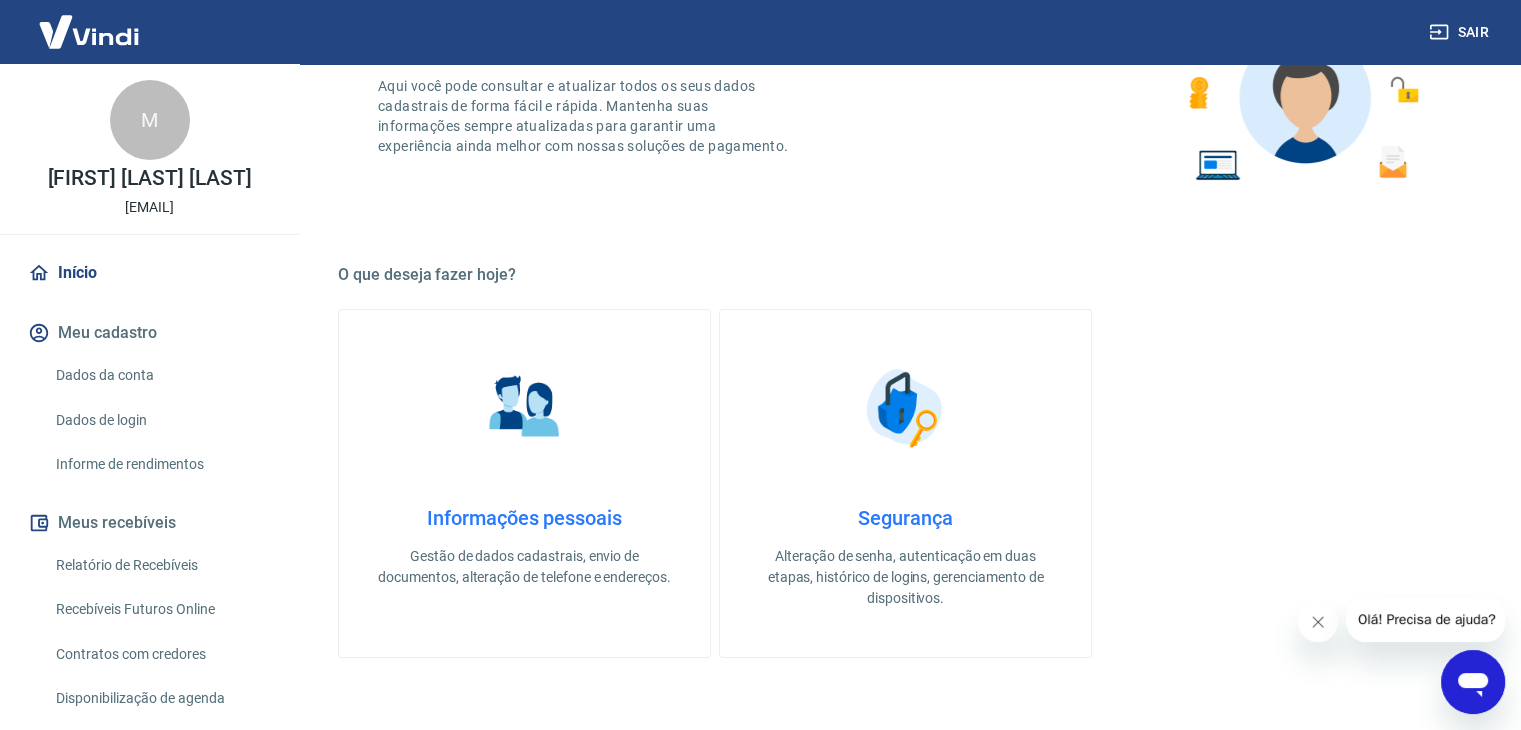 scroll, scrollTop: 184, scrollLeft: 0, axis: vertical 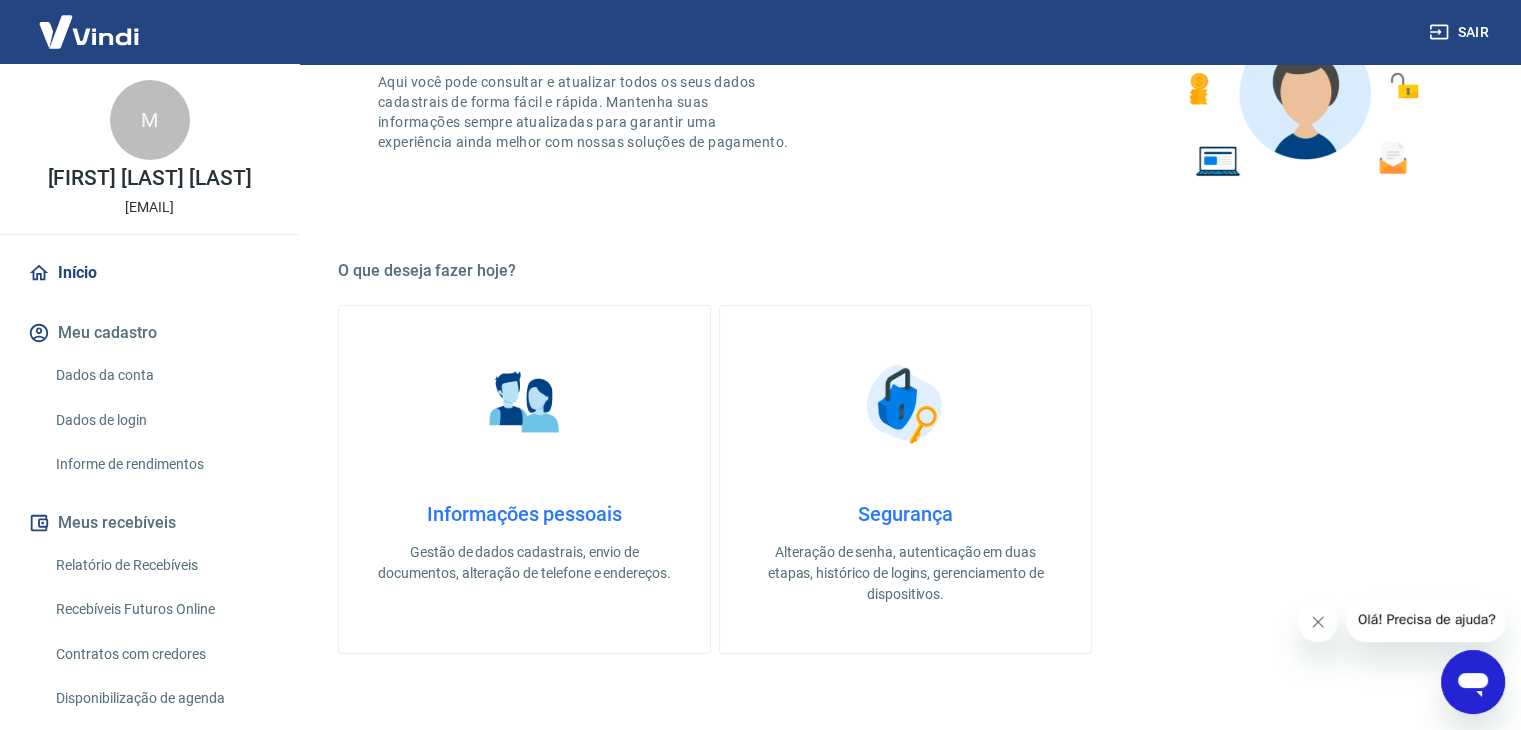 click on "Relatório de Recebíveis" at bounding box center [161, 565] 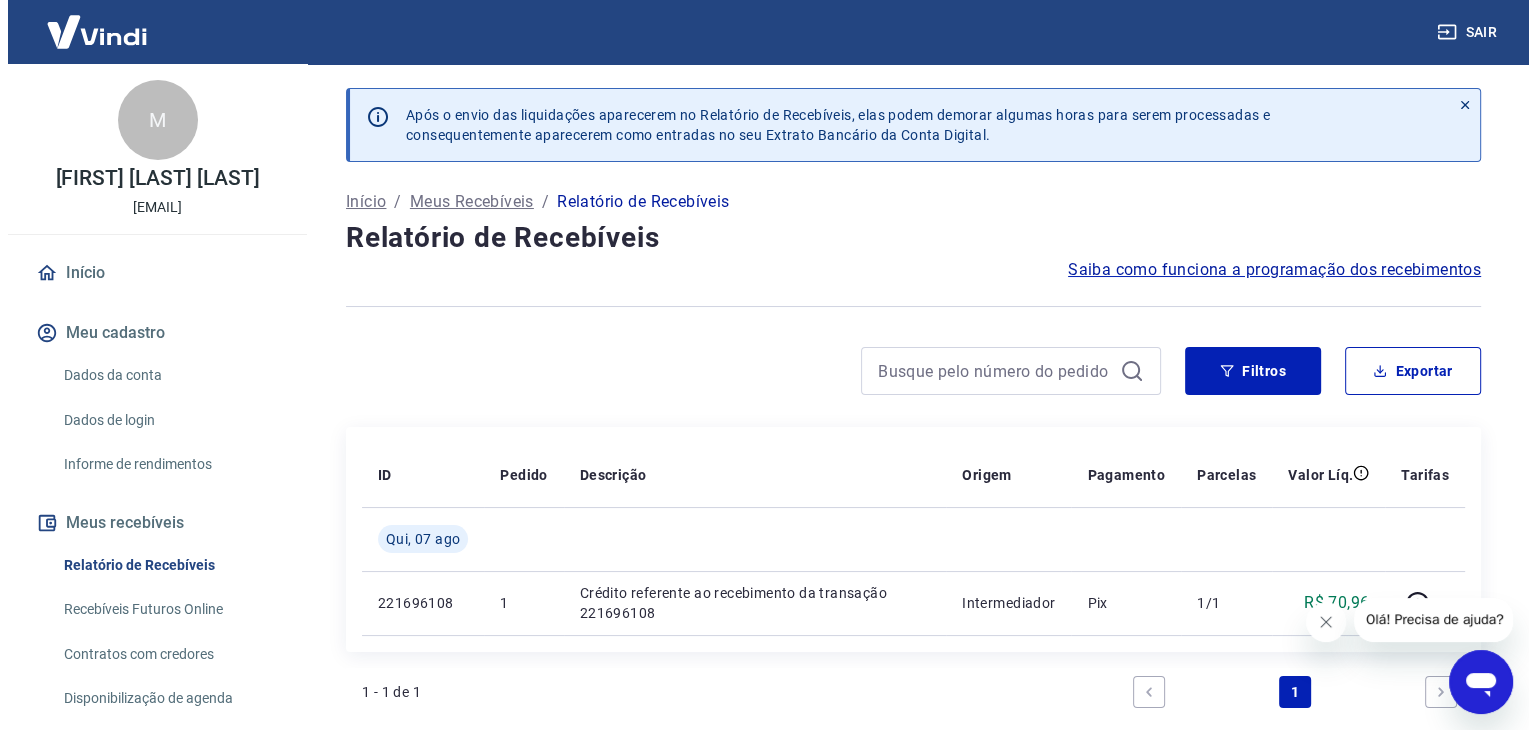 scroll, scrollTop: 12, scrollLeft: 0, axis: vertical 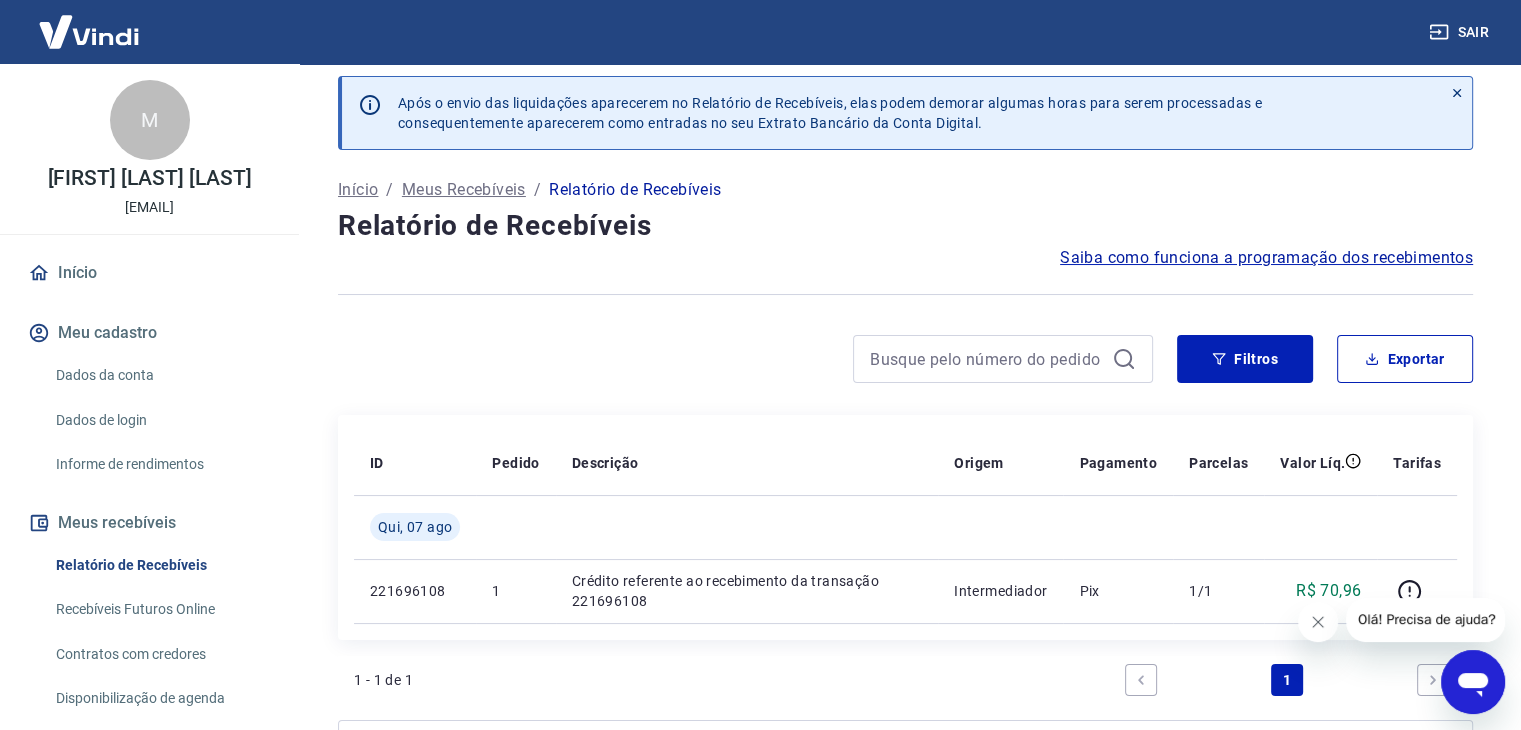 click on "Início" at bounding box center (149, 273) 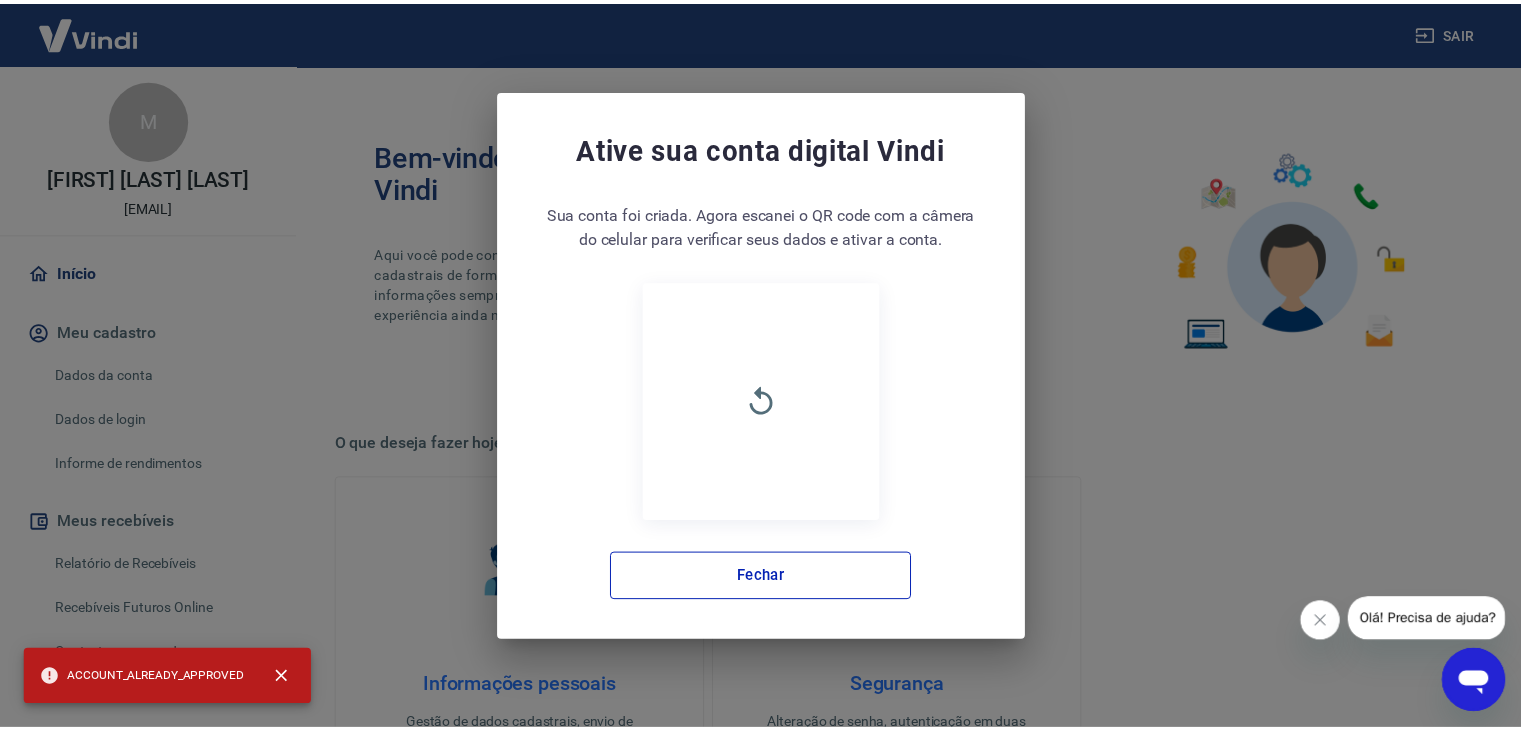 scroll, scrollTop: 0, scrollLeft: 0, axis: both 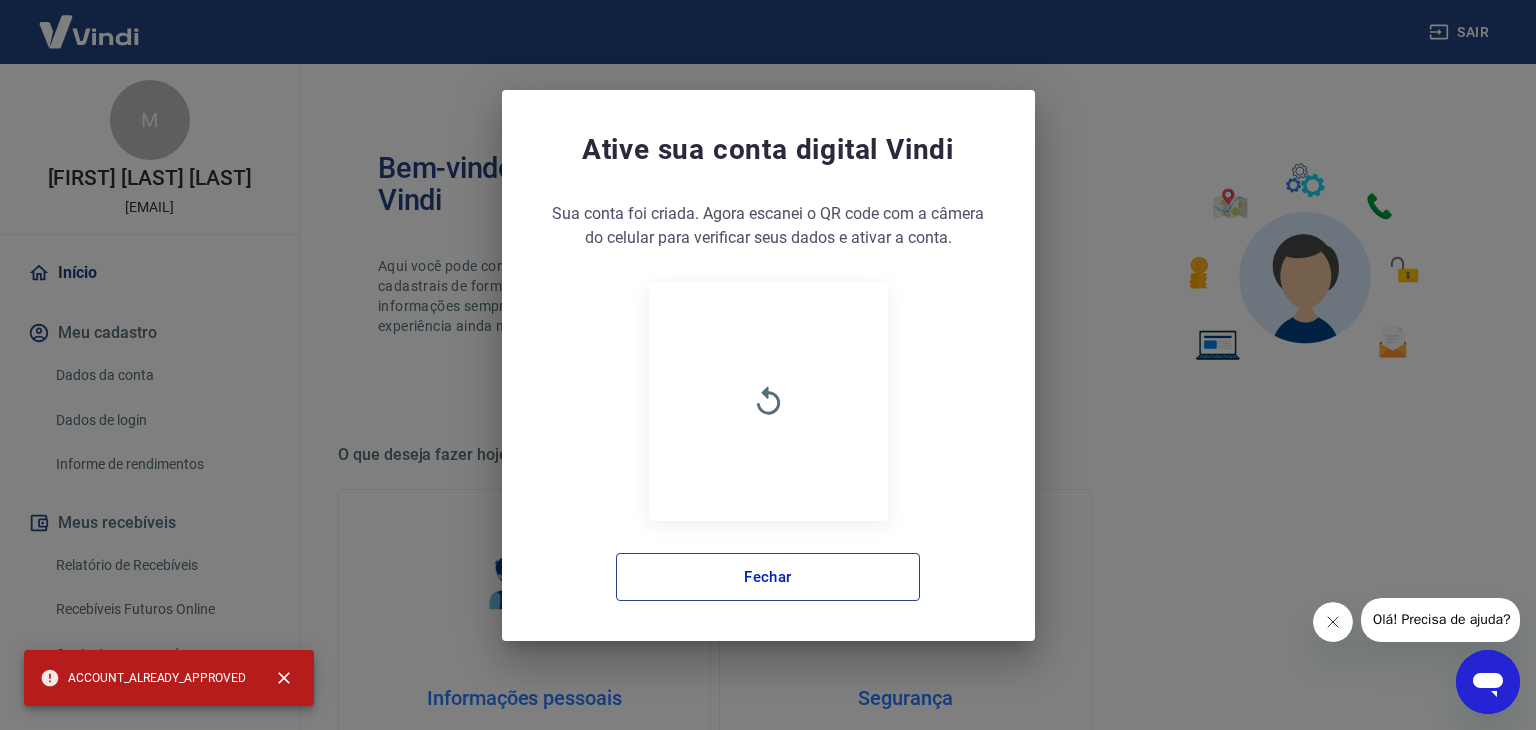 click on "Fechar" at bounding box center [768, 577] 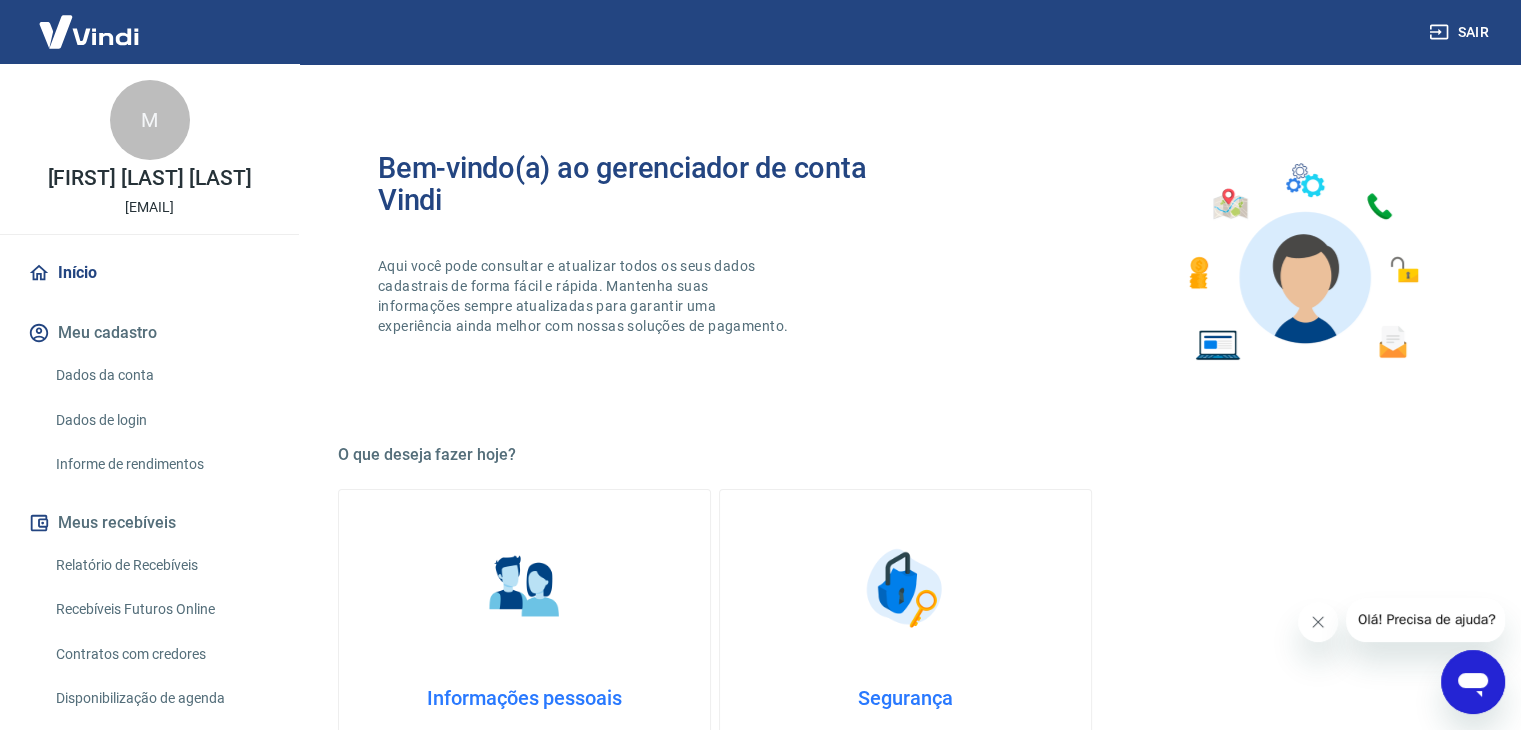 click on "Início" at bounding box center [149, 273] 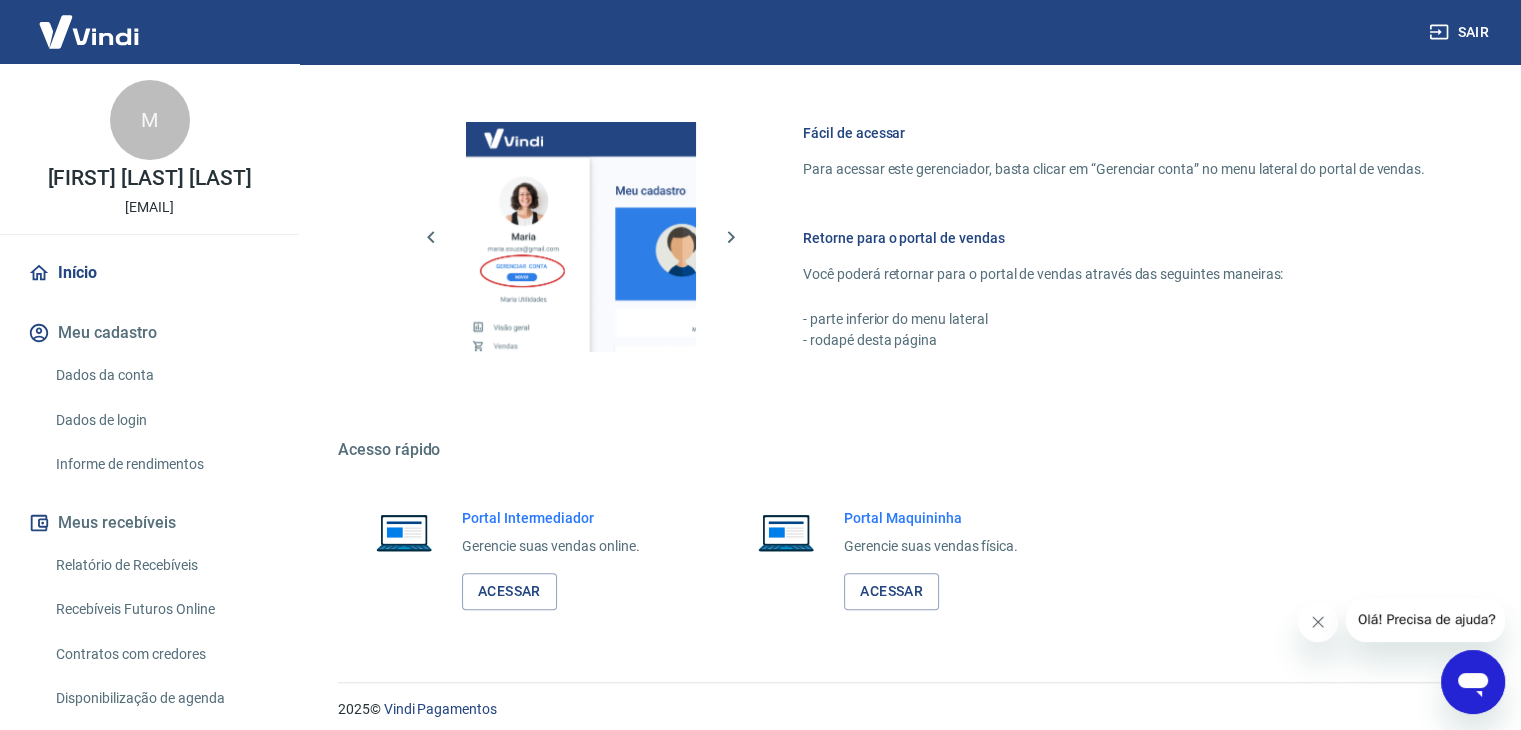 scroll, scrollTop: 848, scrollLeft: 0, axis: vertical 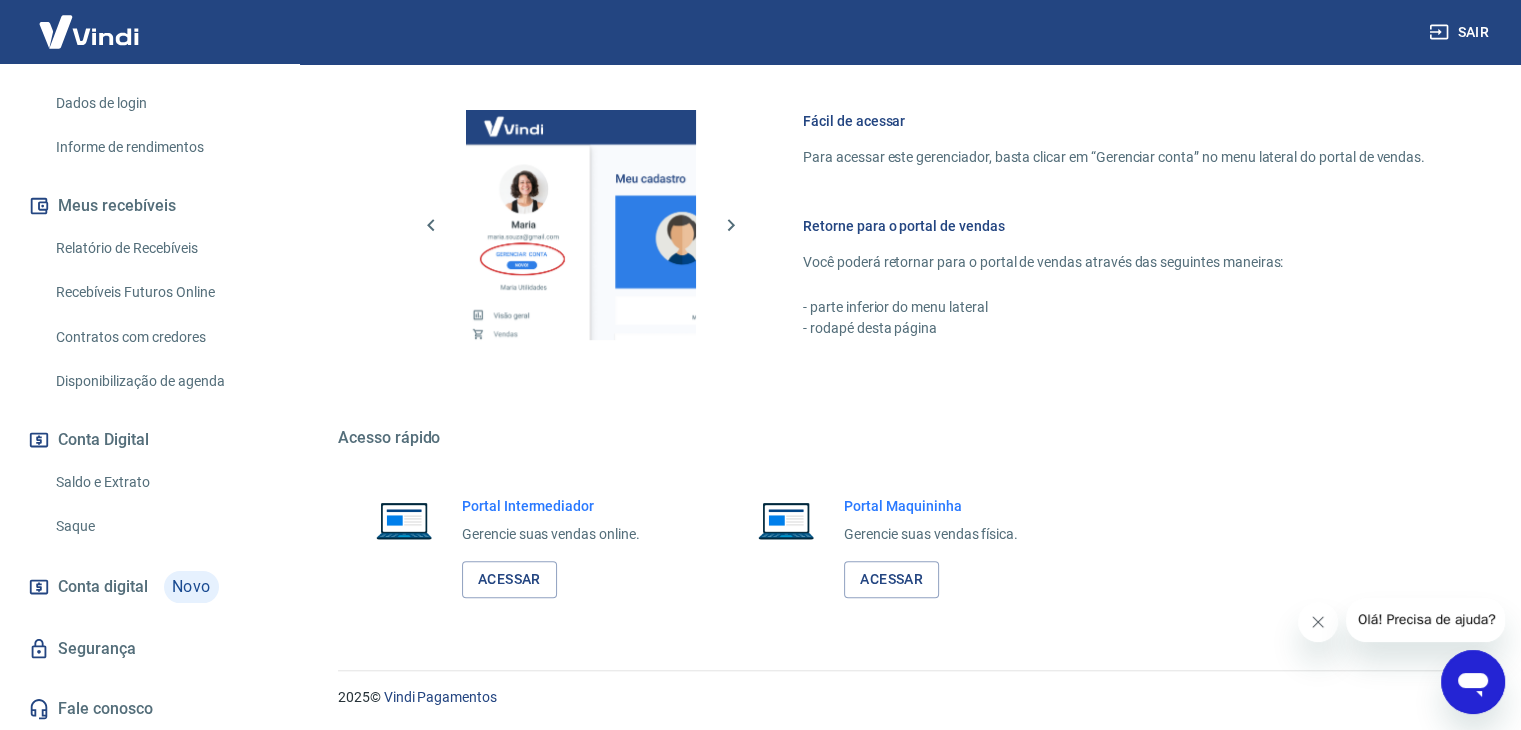 click on "Saldo e Extrato" at bounding box center [161, 482] 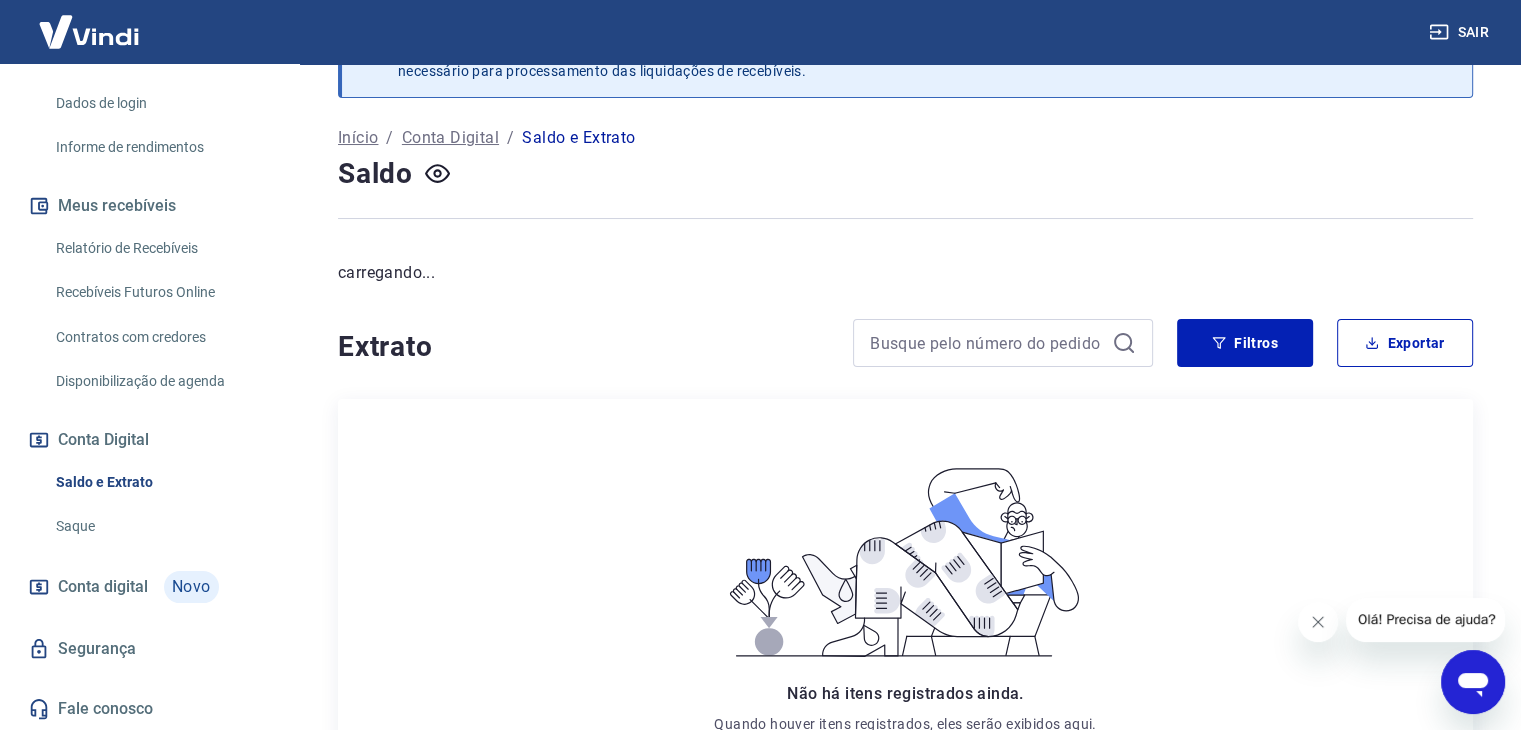 scroll, scrollTop: 0, scrollLeft: 0, axis: both 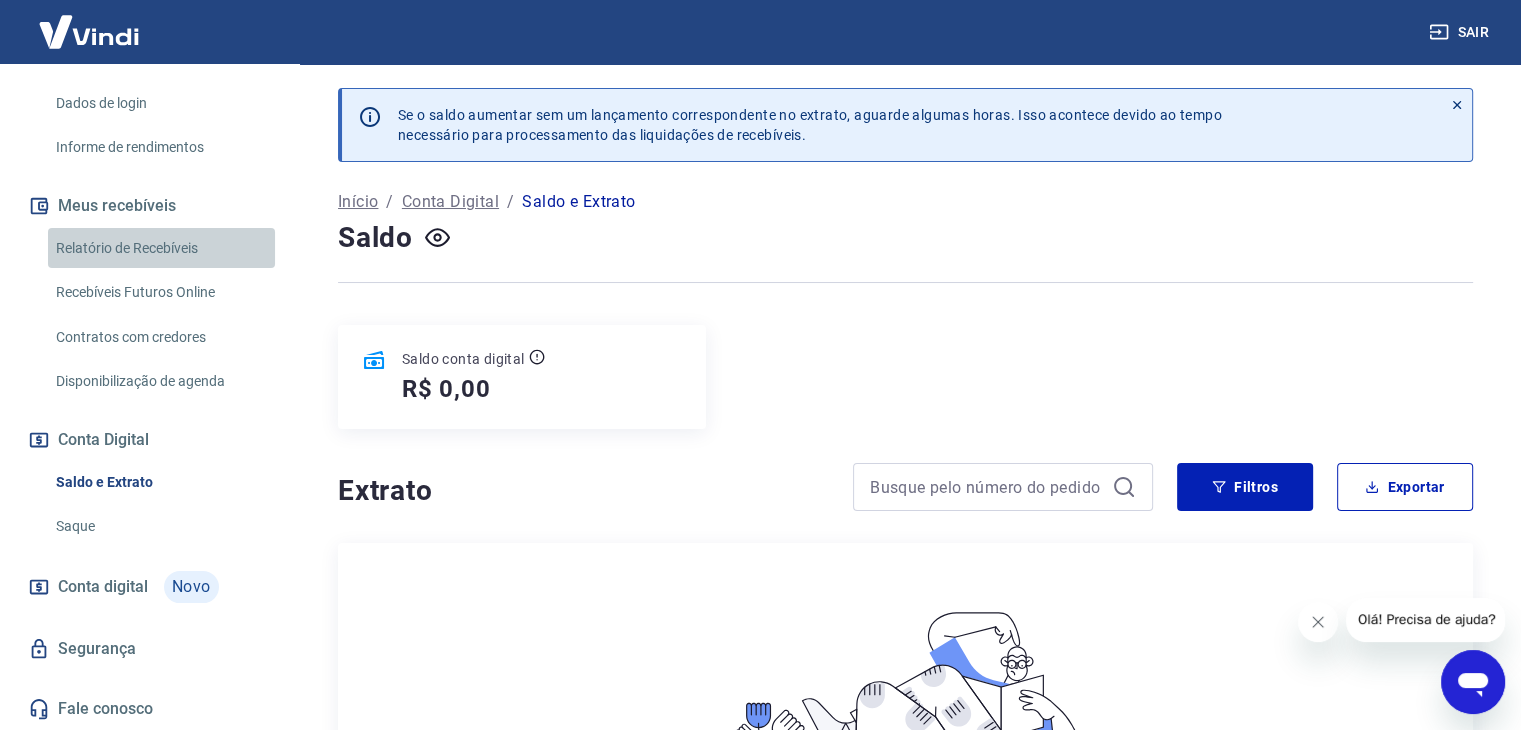 click on "Relatório de Recebíveis" at bounding box center (161, 248) 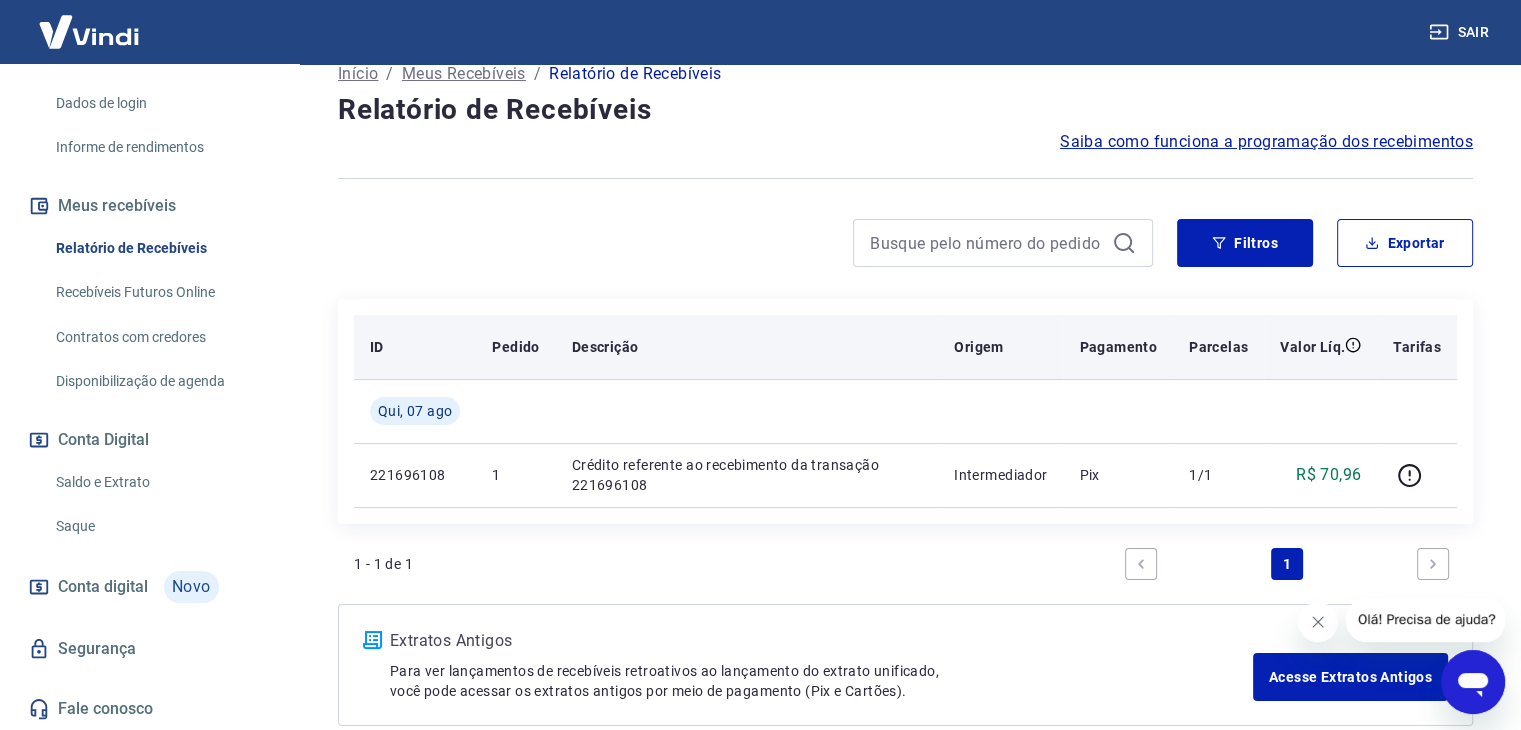 scroll, scrollTop: 138, scrollLeft: 0, axis: vertical 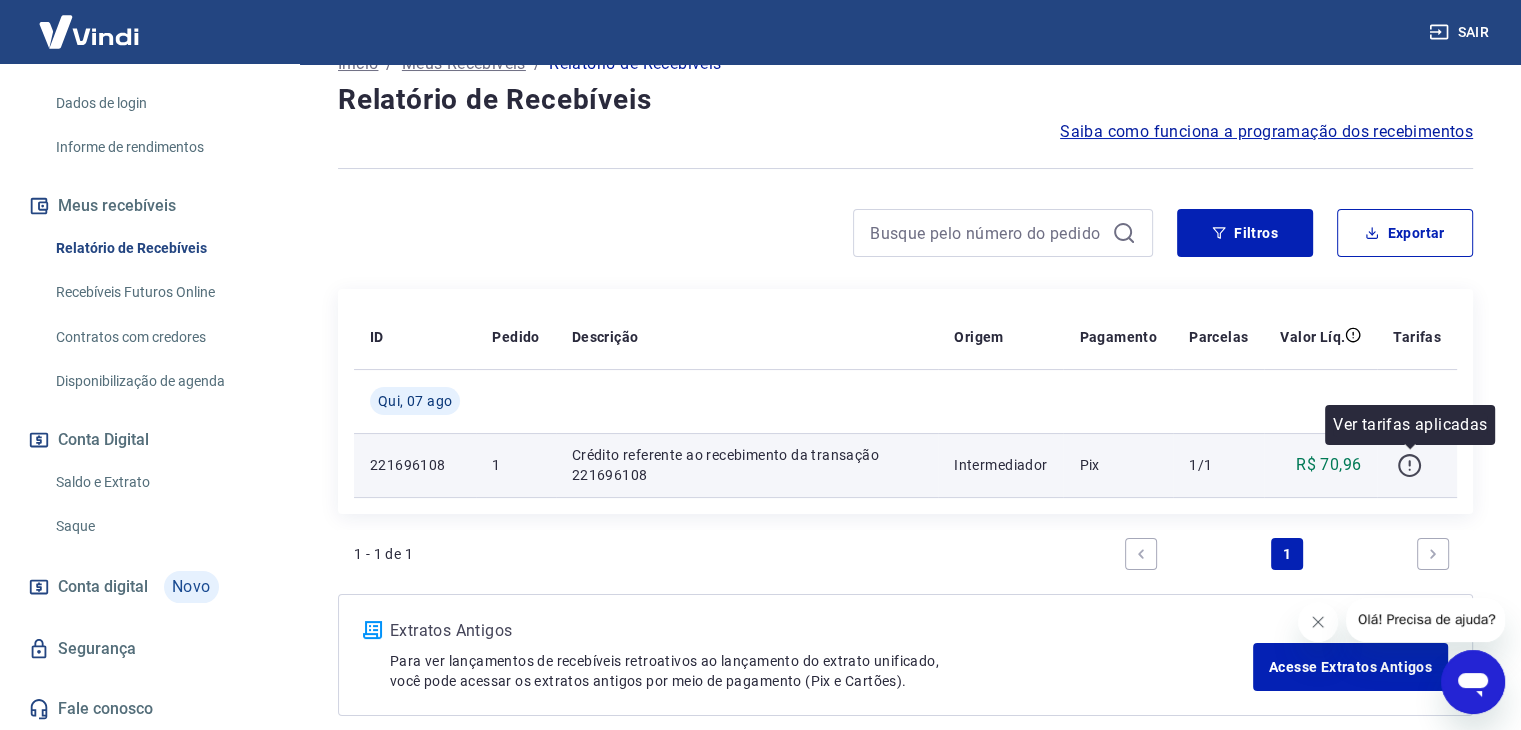 click 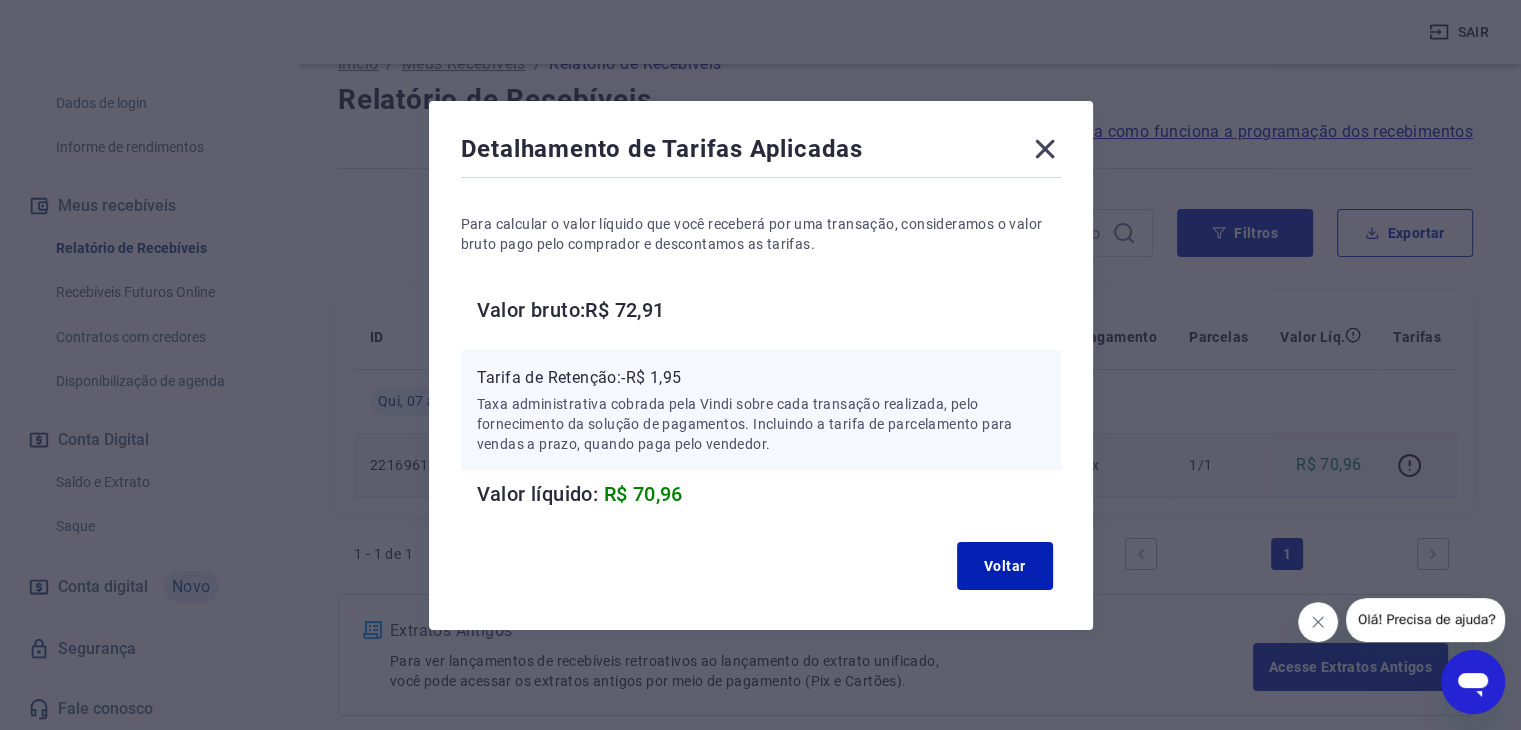 click 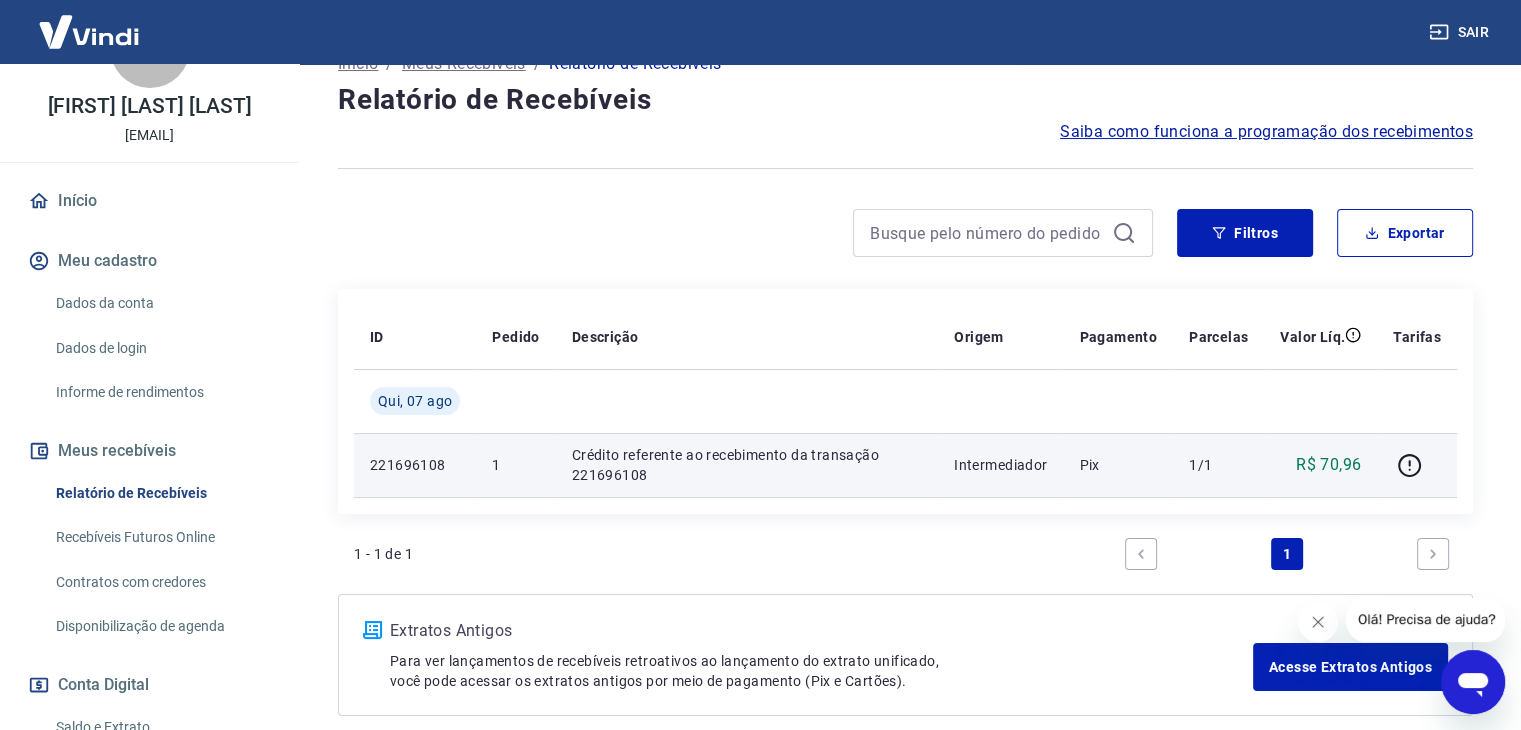 scroll, scrollTop: 70, scrollLeft: 0, axis: vertical 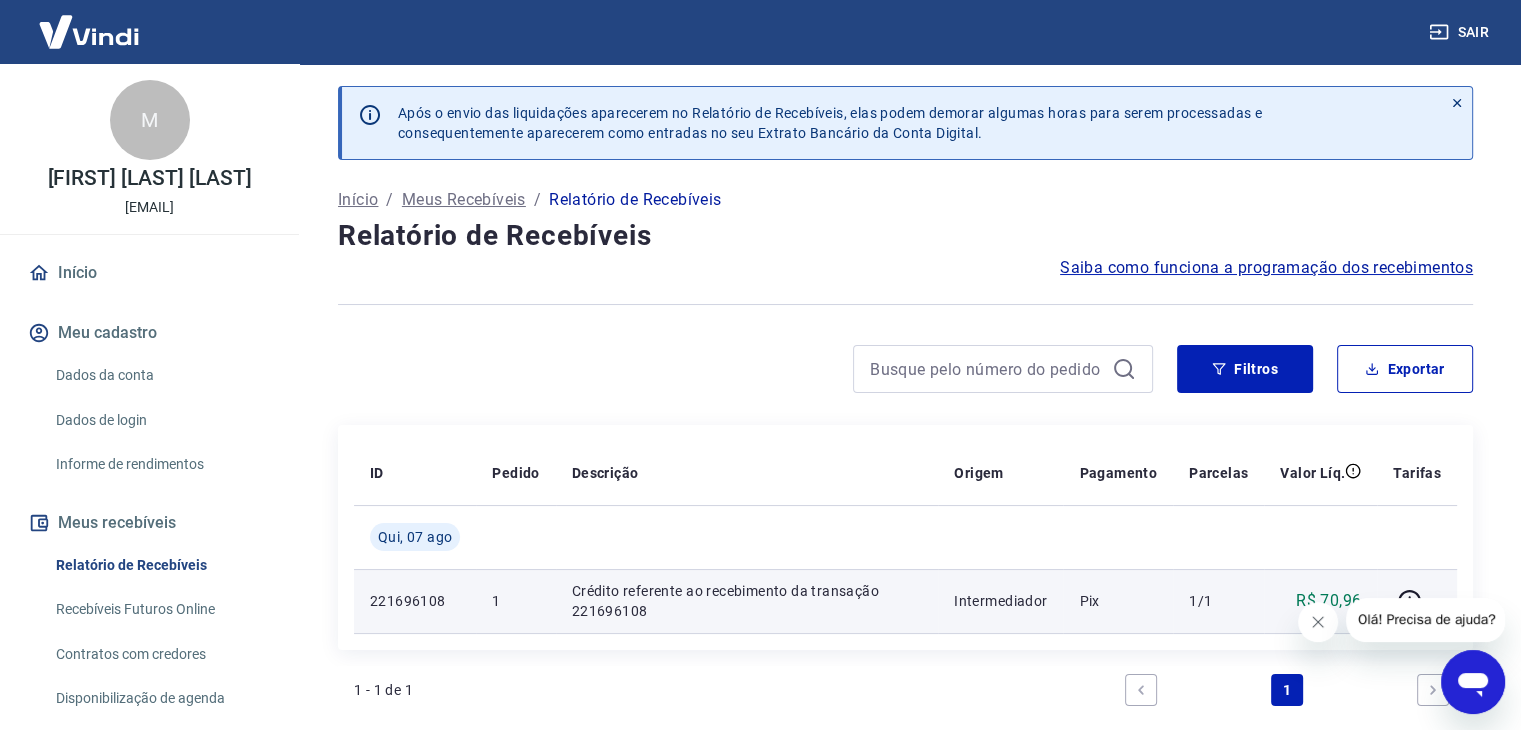 click on "Início" at bounding box center [149, 273] 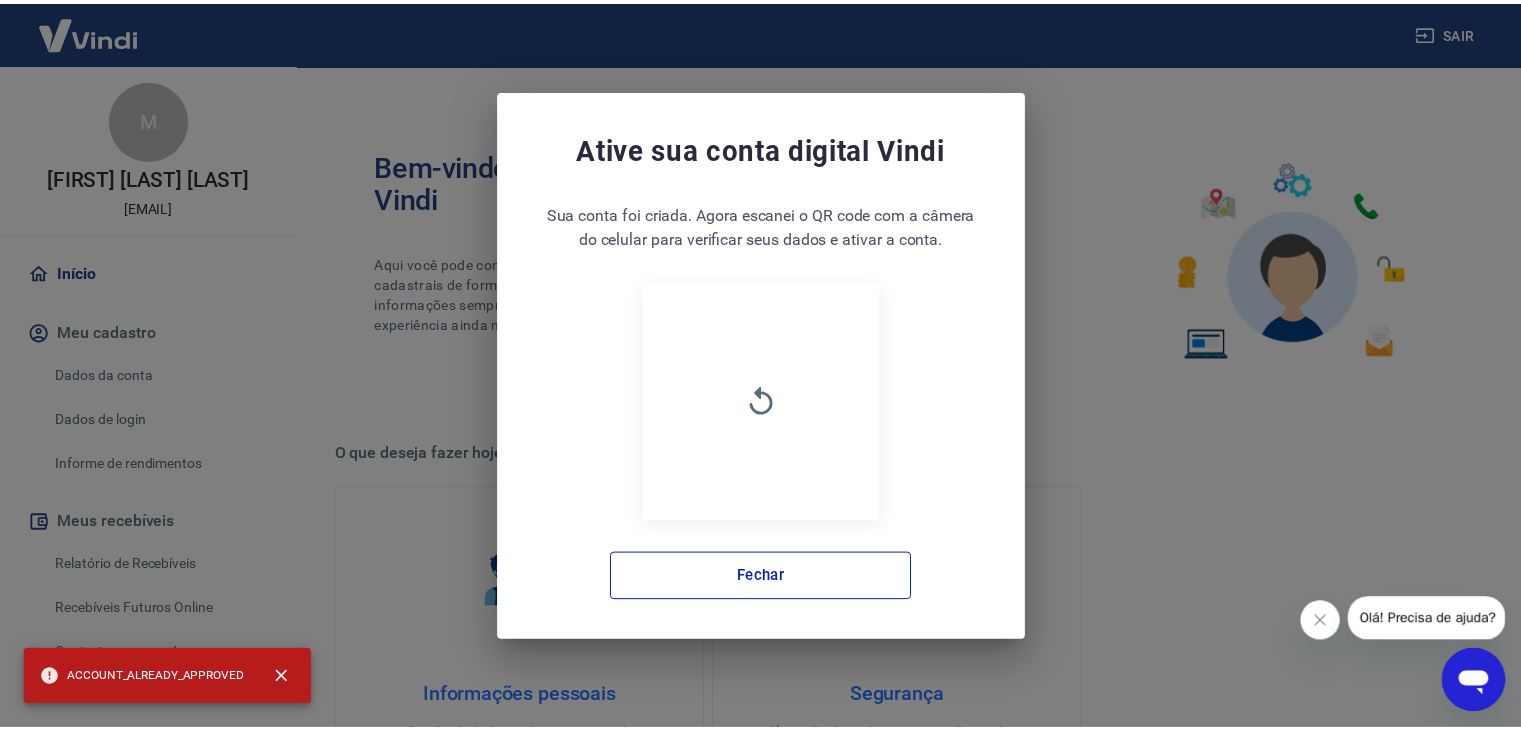 scroll, scrollTop: 0, scrollLeft: 0, axis: both 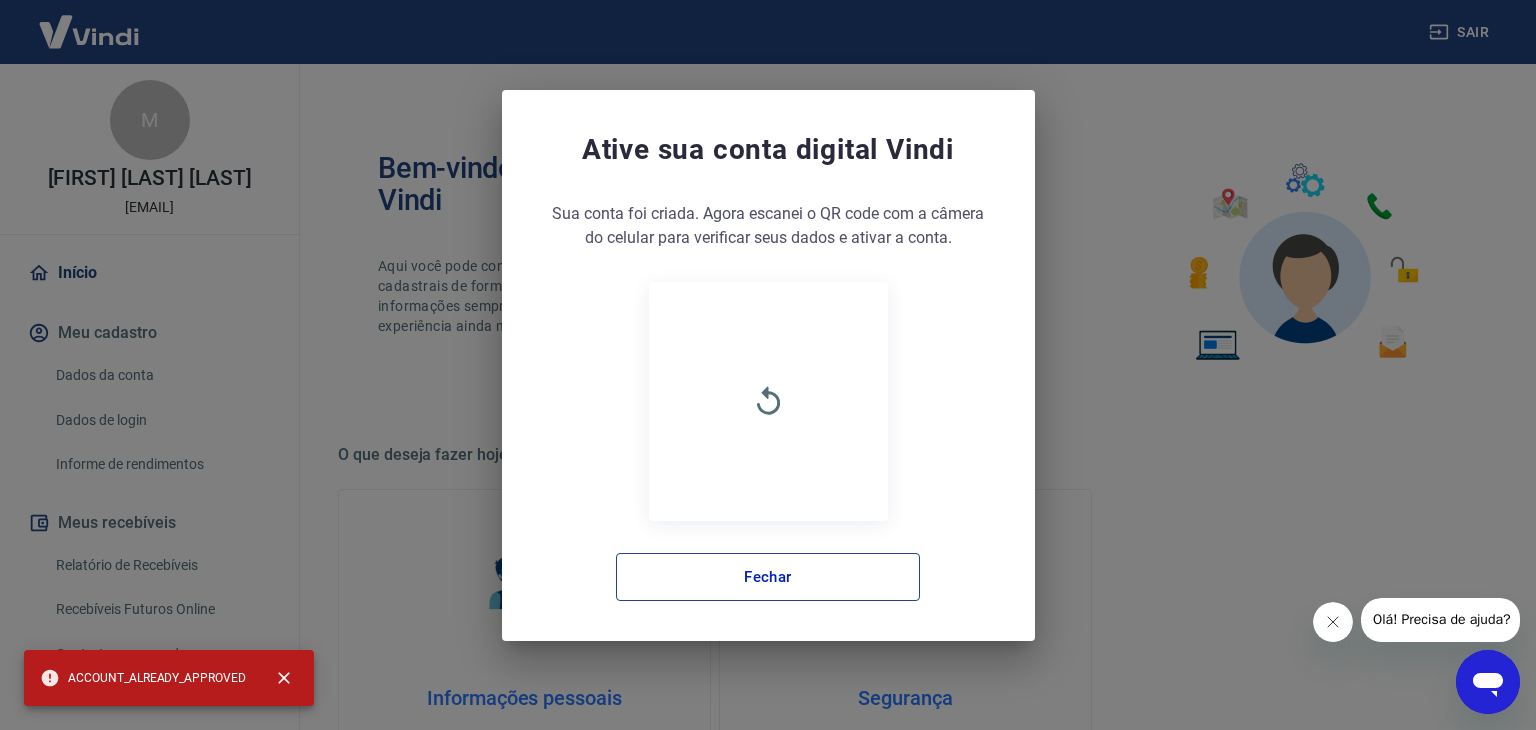 click on "Fechar" at bounding box center (768, 577) 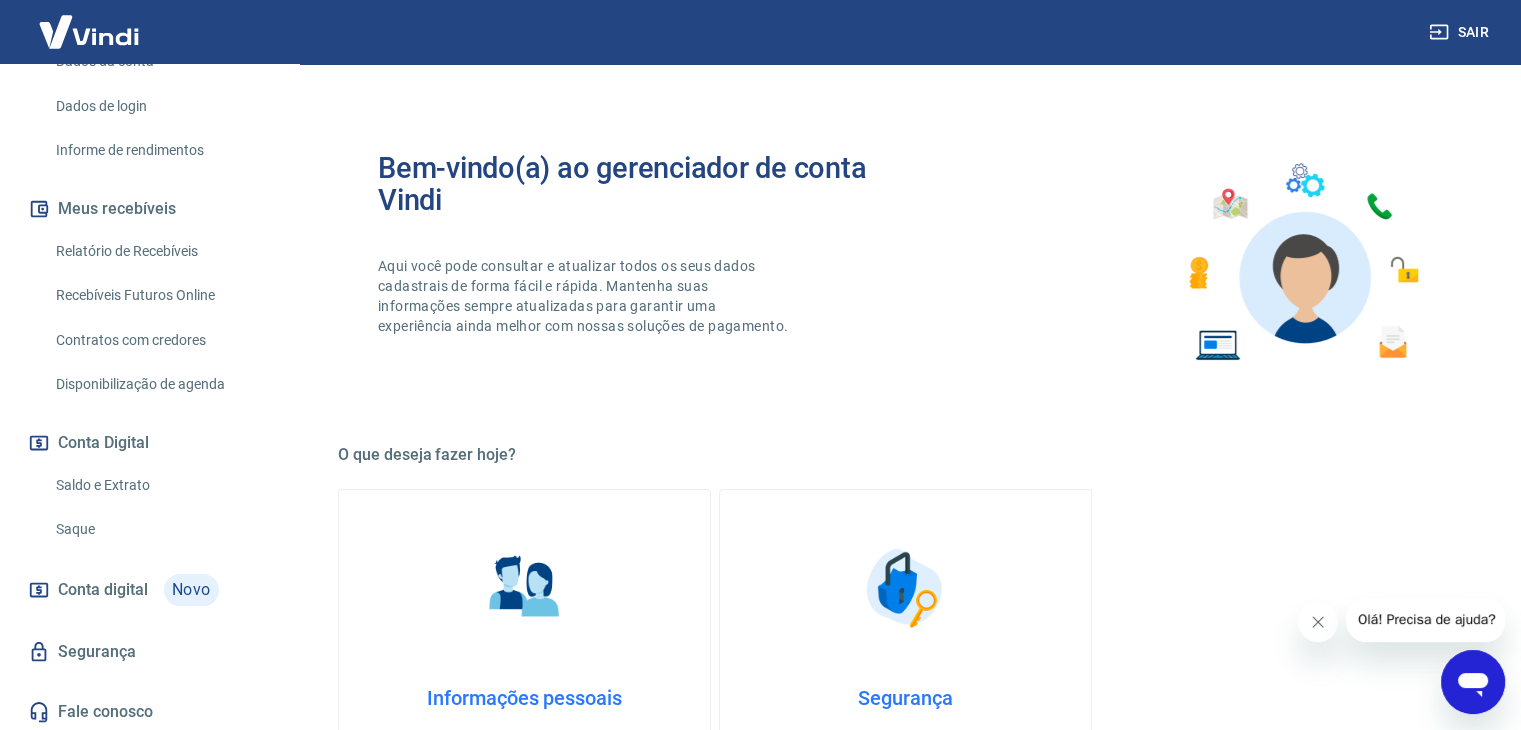 scroll, scrollTop: 317, scrollLeft: 0, axis: vertical 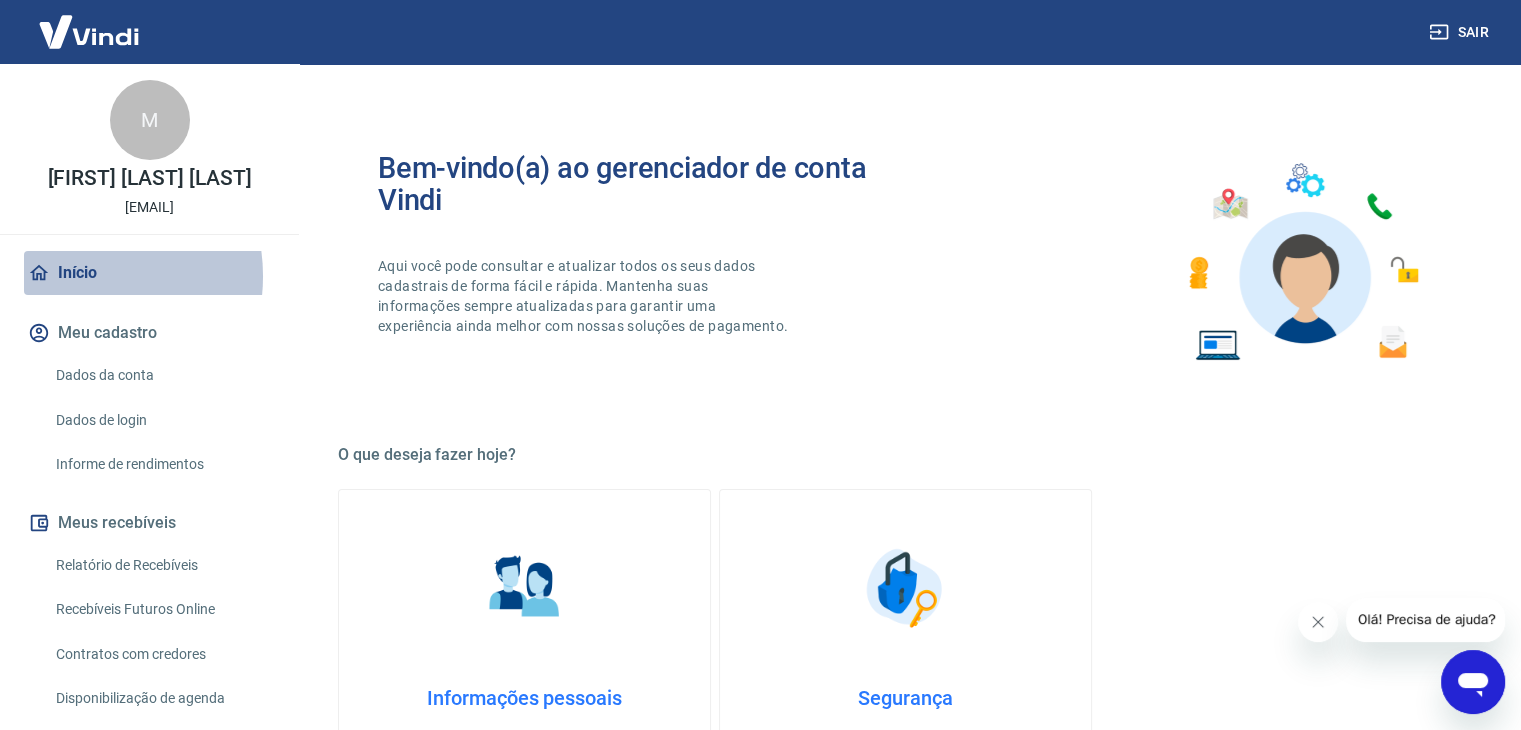 click on "Início" at bounding box center [149, 273] 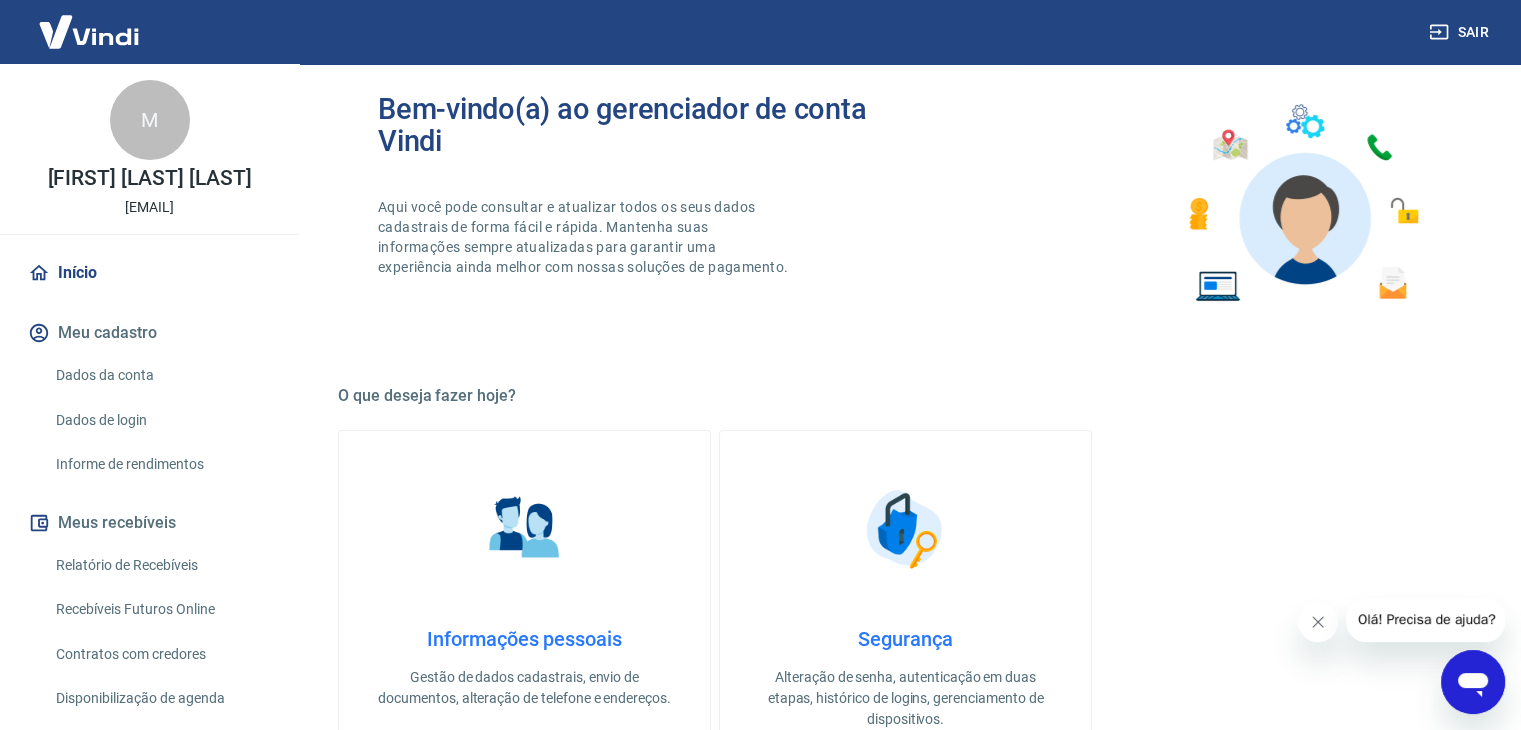 scroll, scrollTop: 0, scrollLeft: 0, axis: both 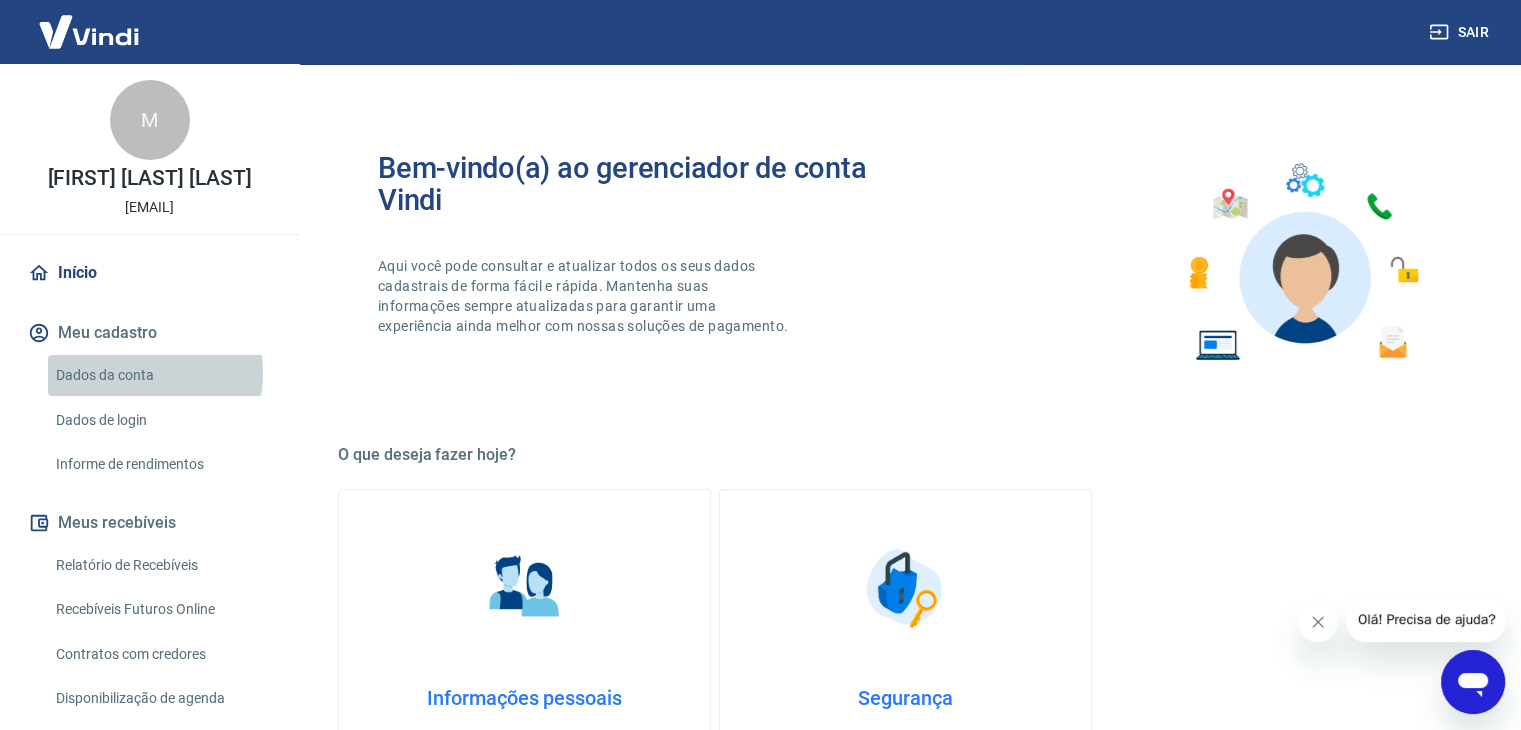 click on "Dados da conta" at bounding box center (161, 375) 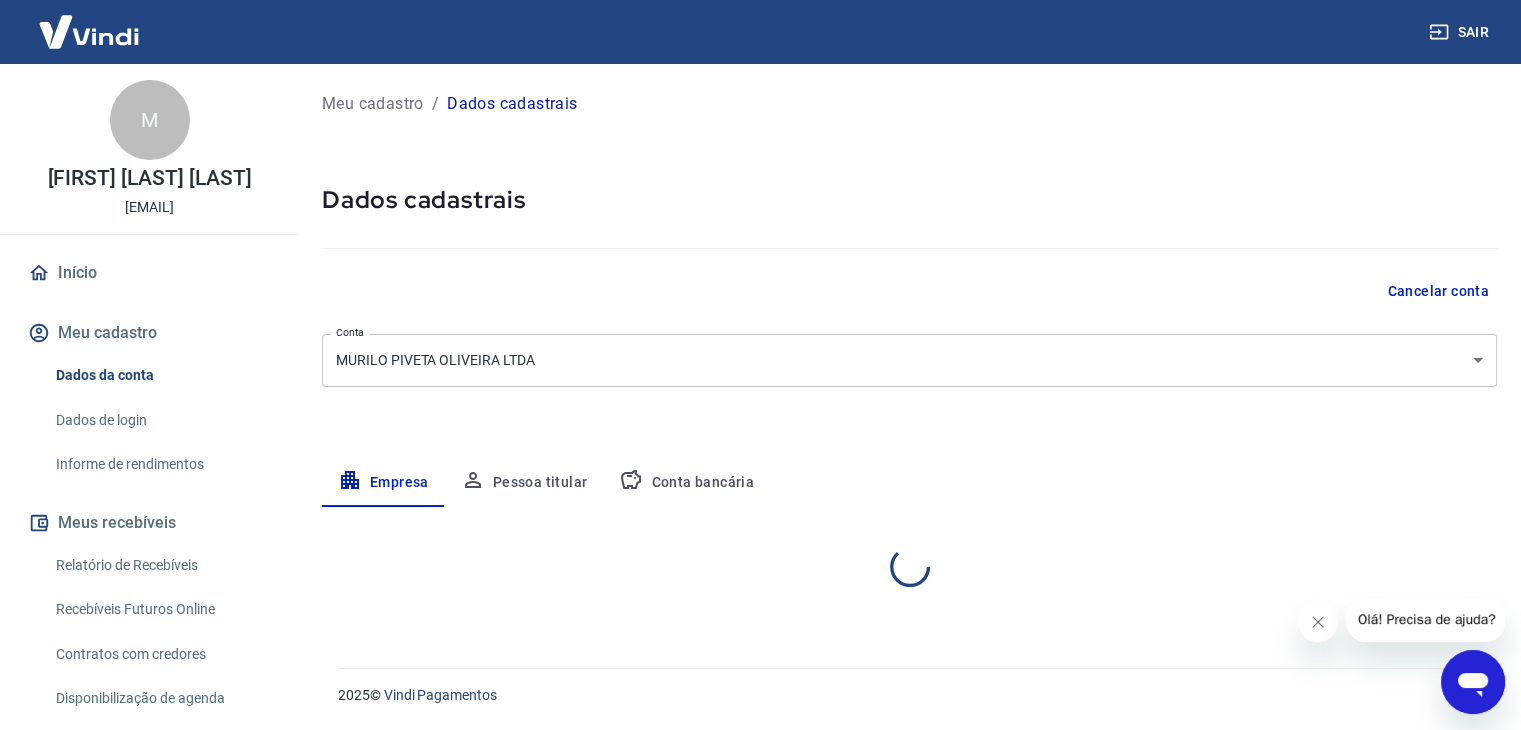 select on "SP" 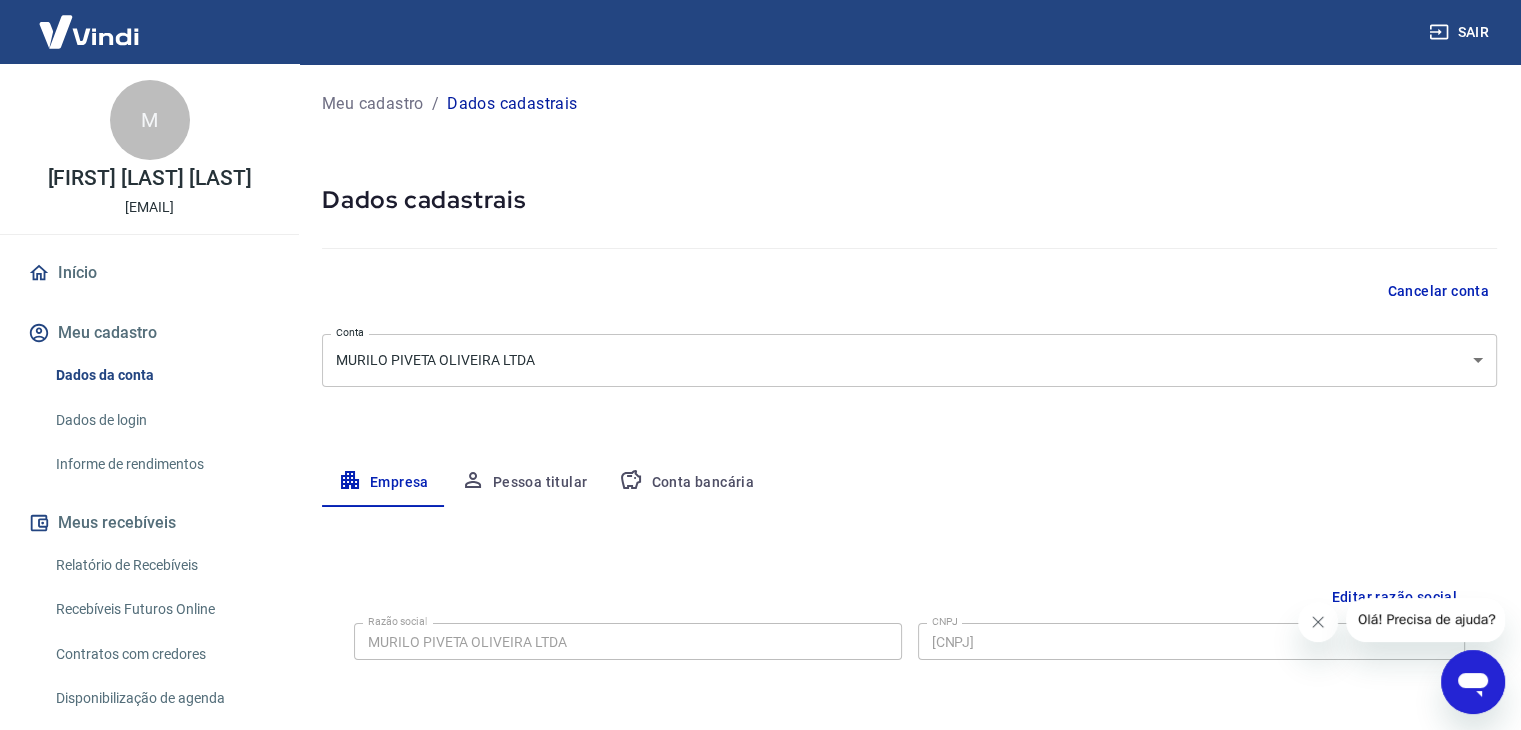 click on "Início" at bounding box center [149, 273] 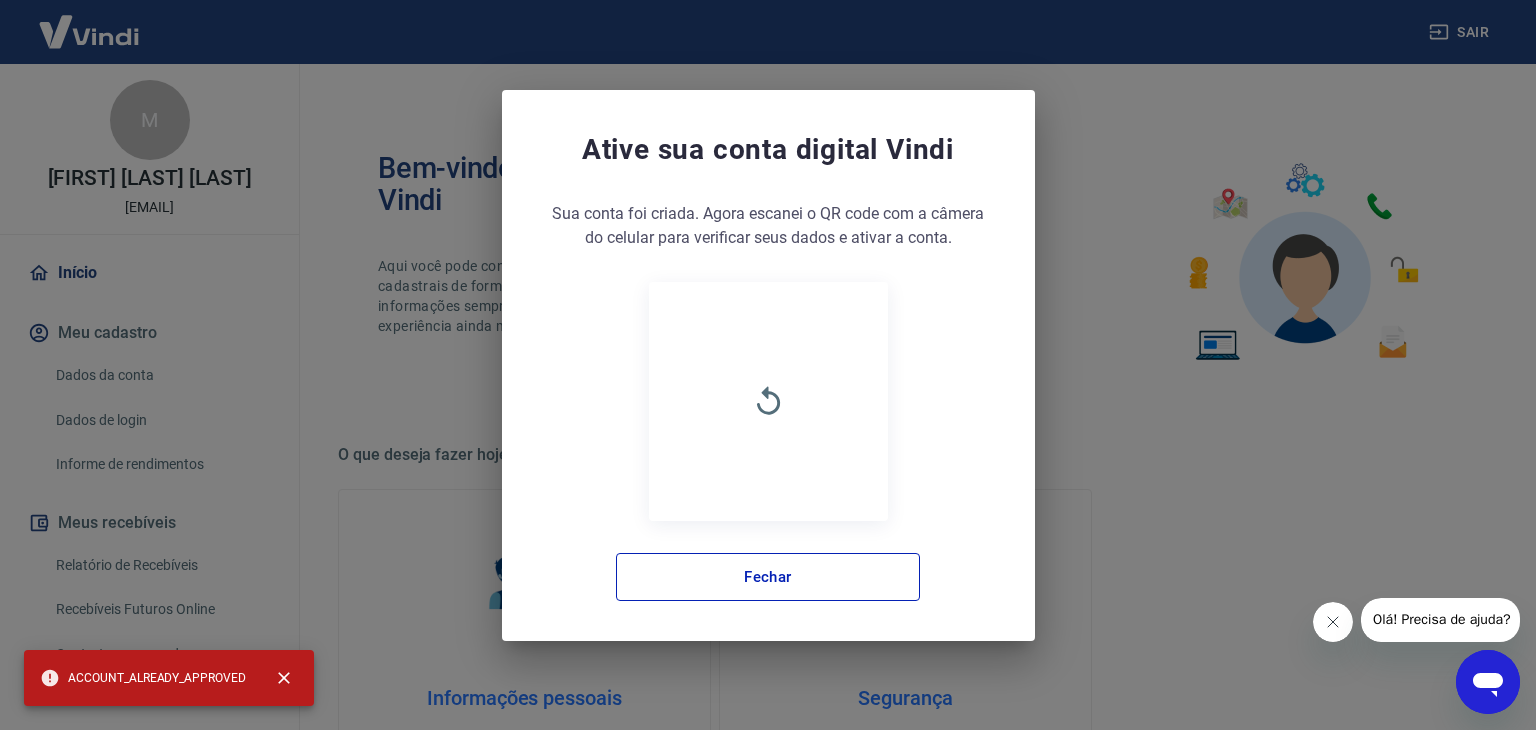 drag, startPoint x: 241, startPoint y: 674, endPoint x: 82, endPoint y: 662, distance: 159.4522 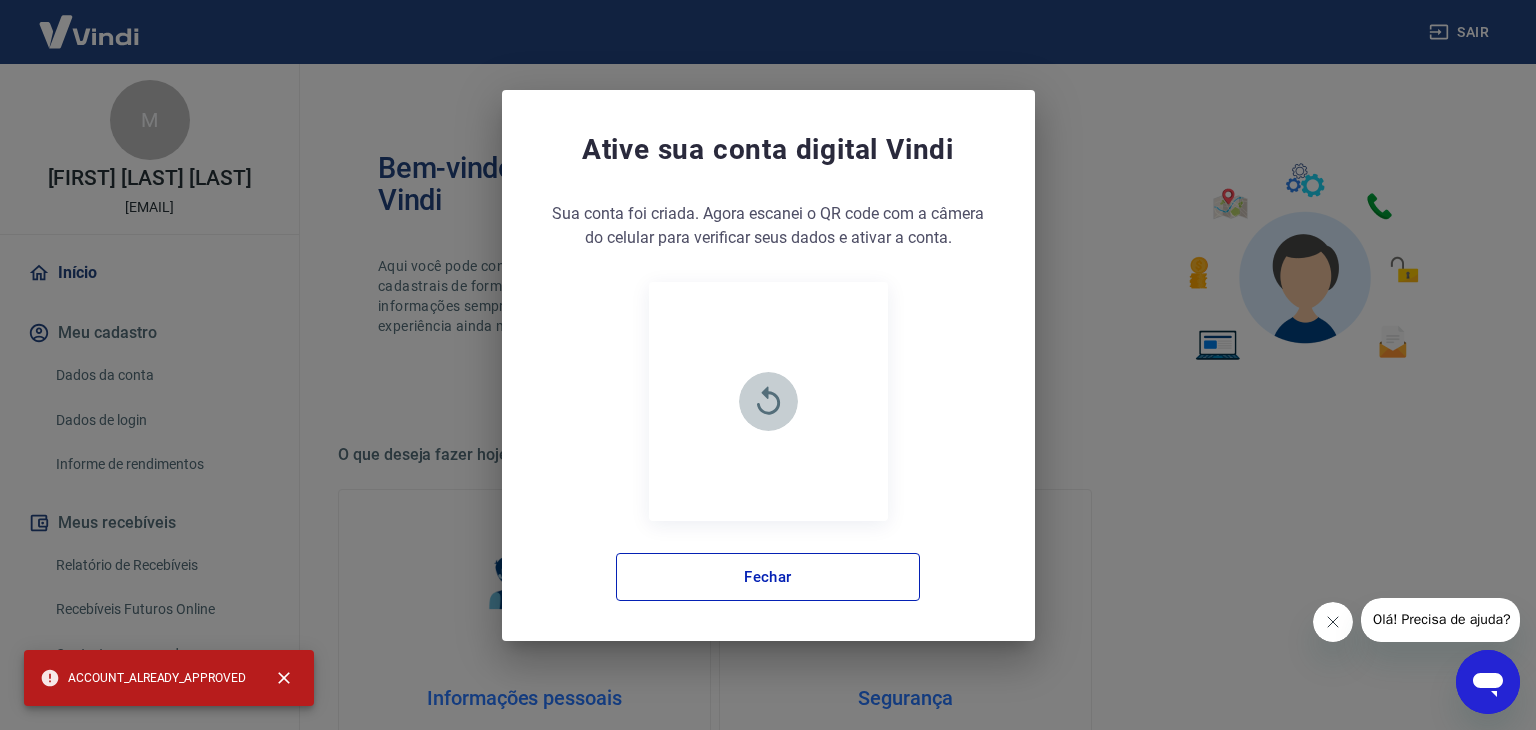 click 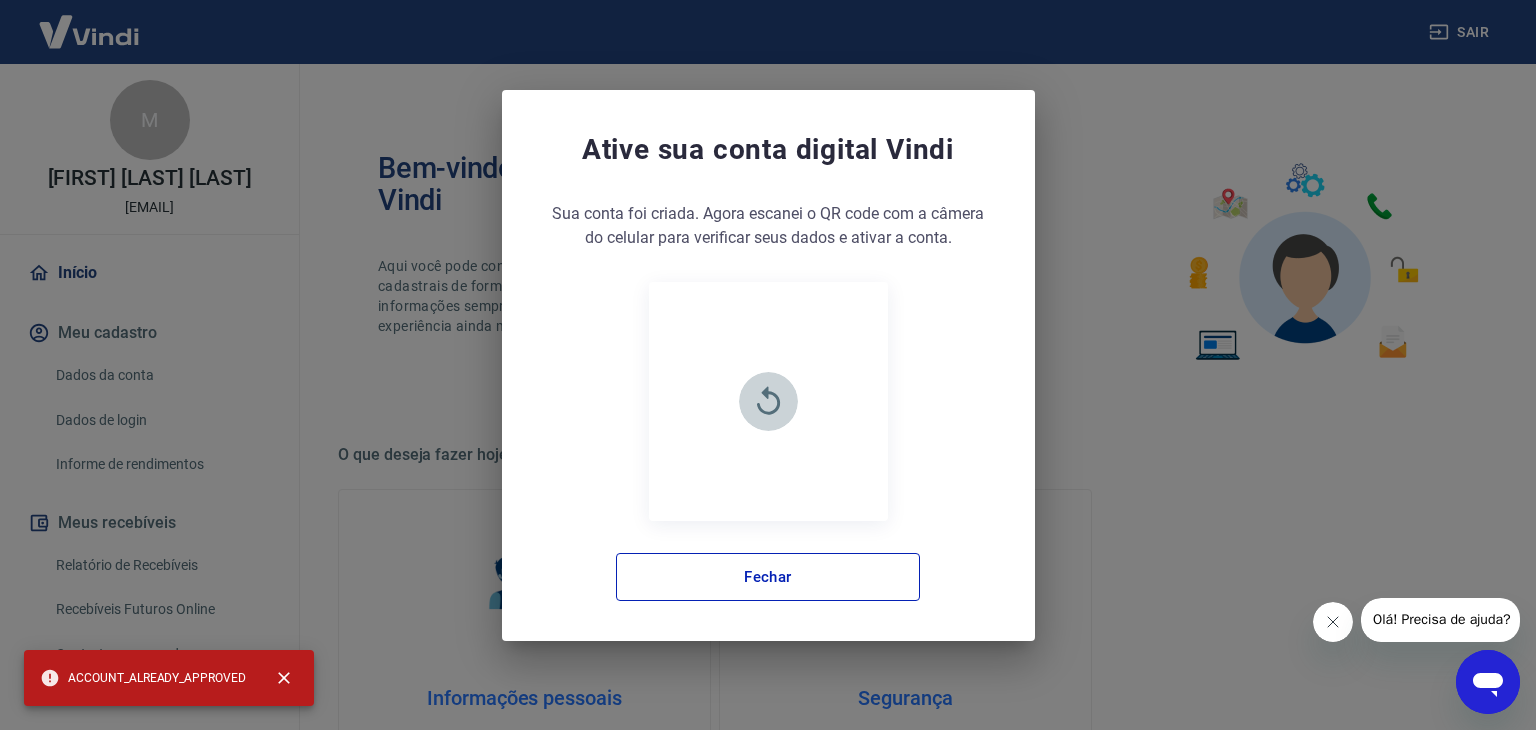 click 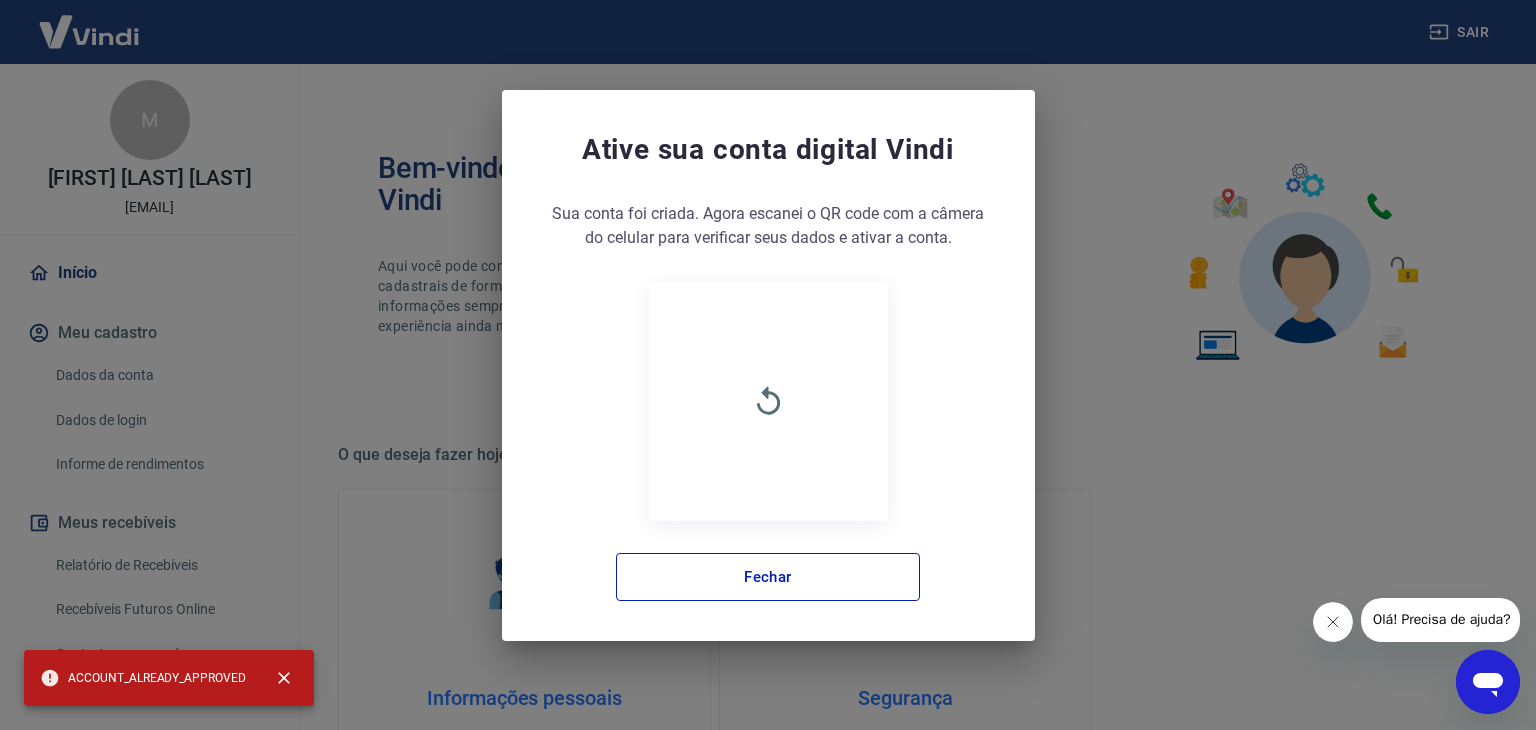 drag, startPoint x: 67, startPoint y: 681, endPoint x: 124, endPoint y: 685, distance: 57.14018 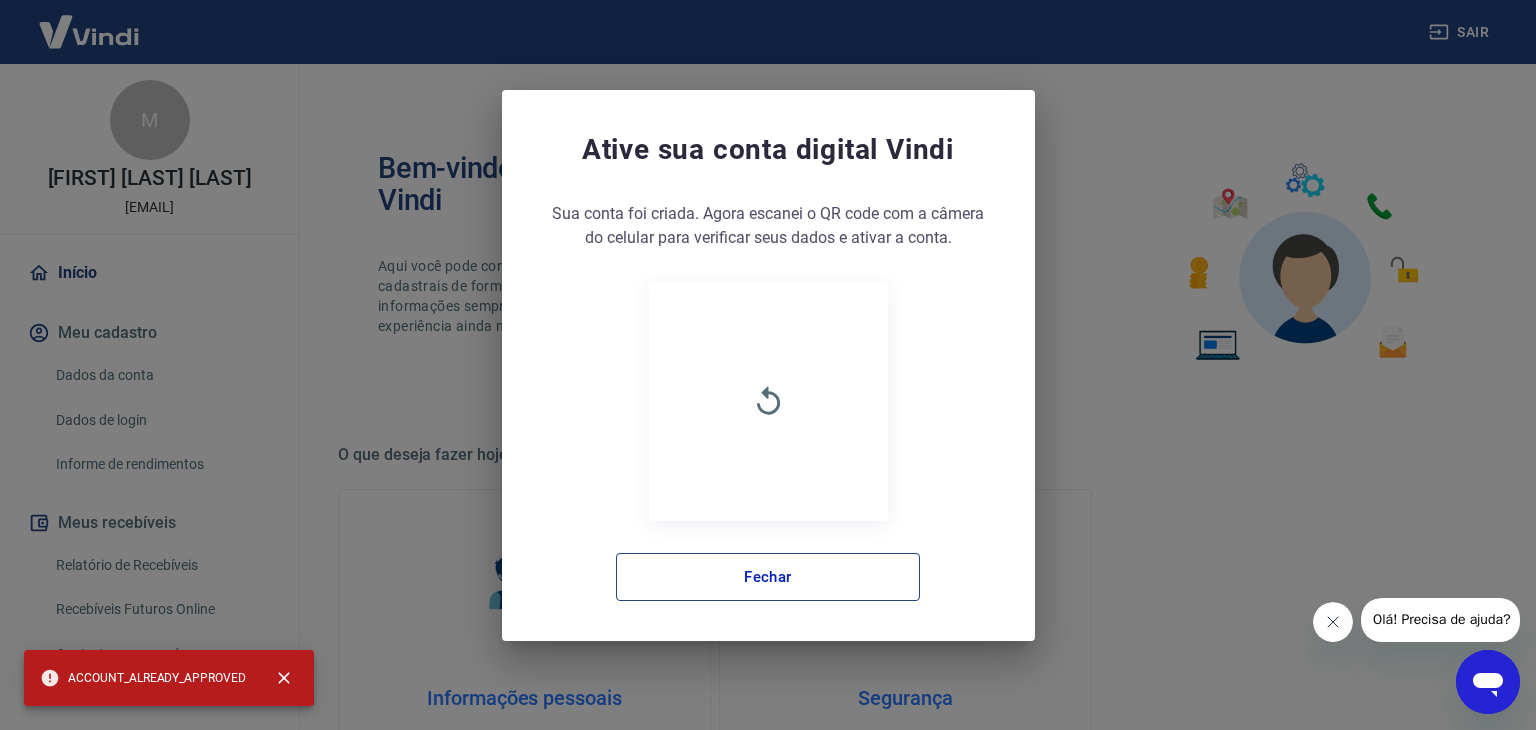 click on "Fechar" at bounding box center (768, 577) 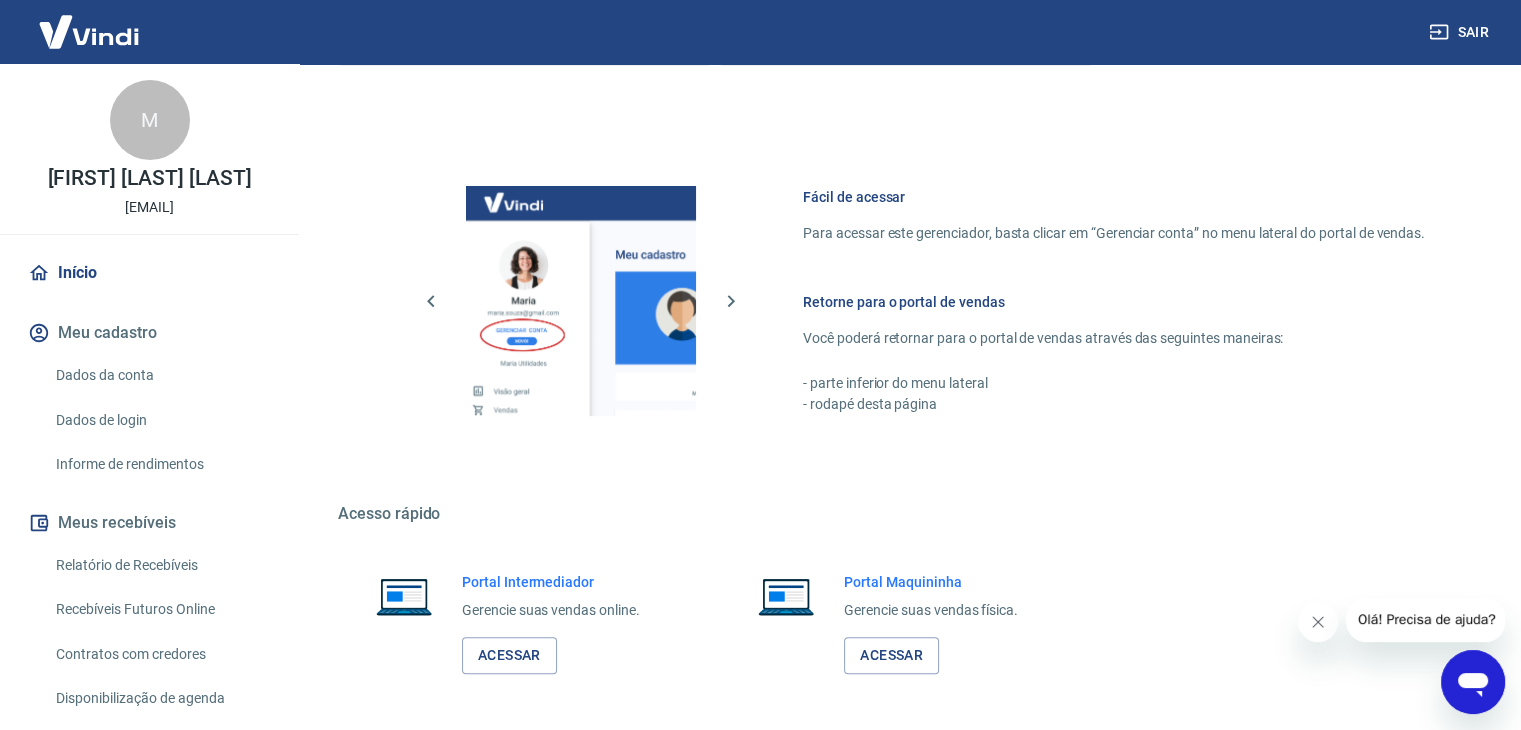 scroll, scrollTop: 848, scrollLeft: 0, axis: vertical 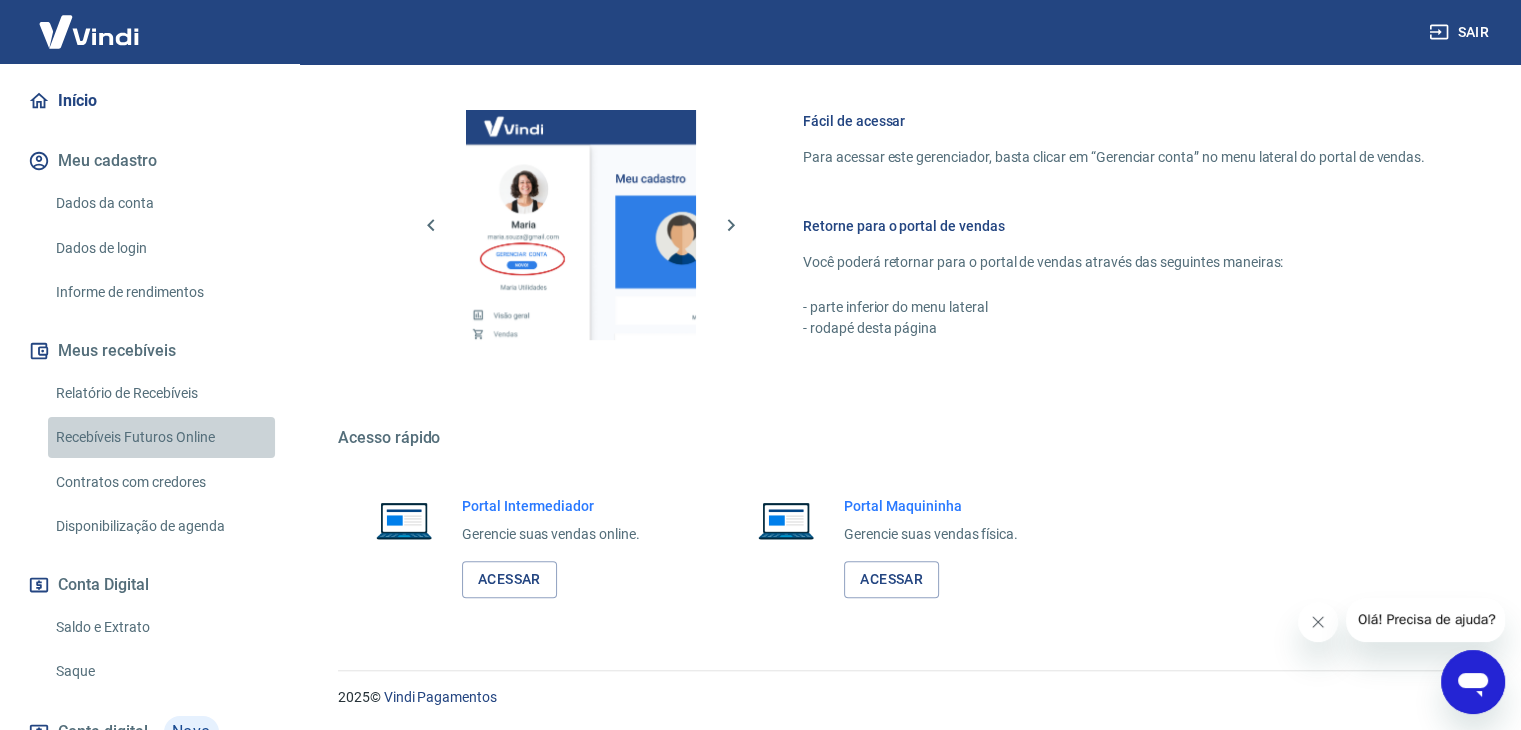 click on "Recebíveis Futuros Online" at bounding box center (161, 437) 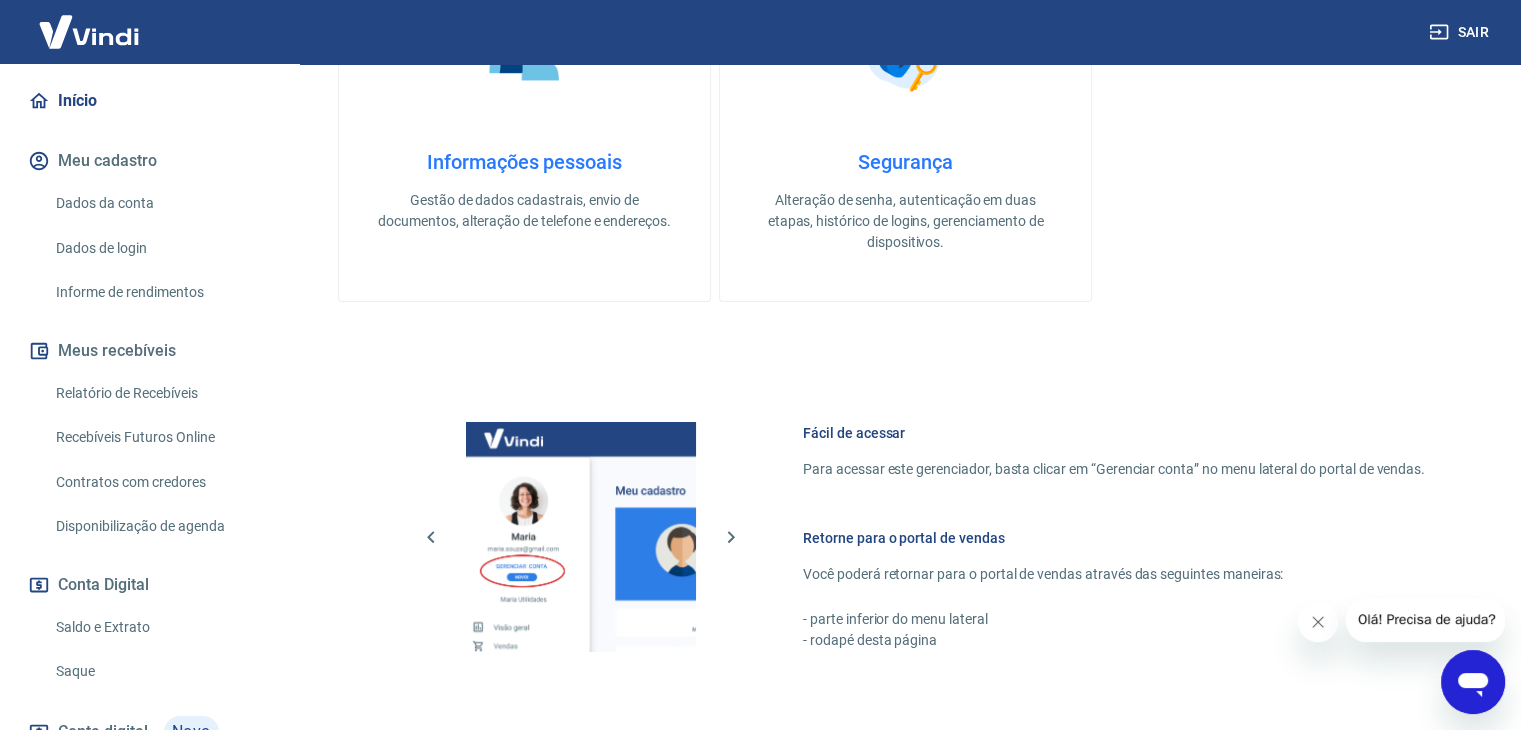 scroll, scrollTop: 508, scrollLeft: 0, axis: vertical 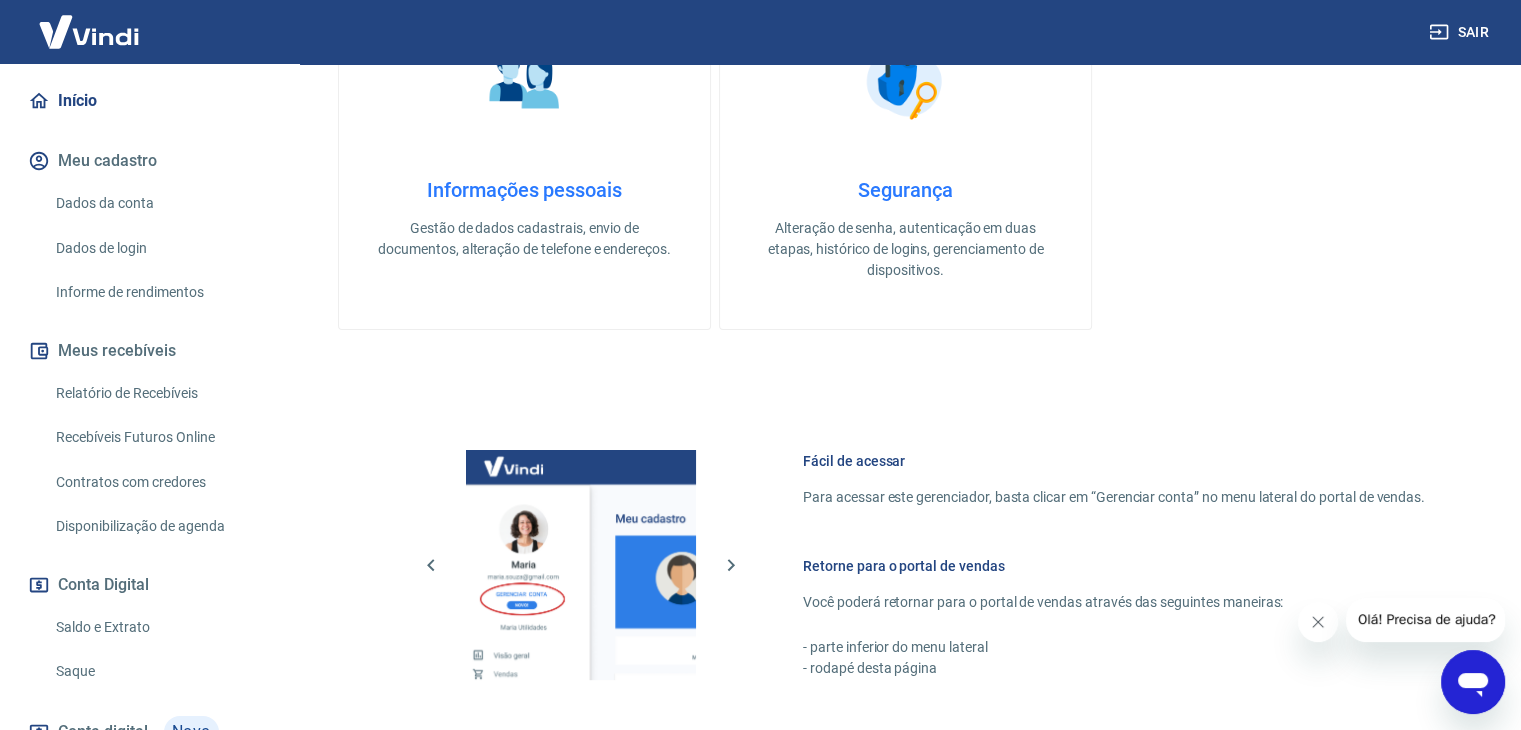 click on "Início" at bounding box center (149, 101) 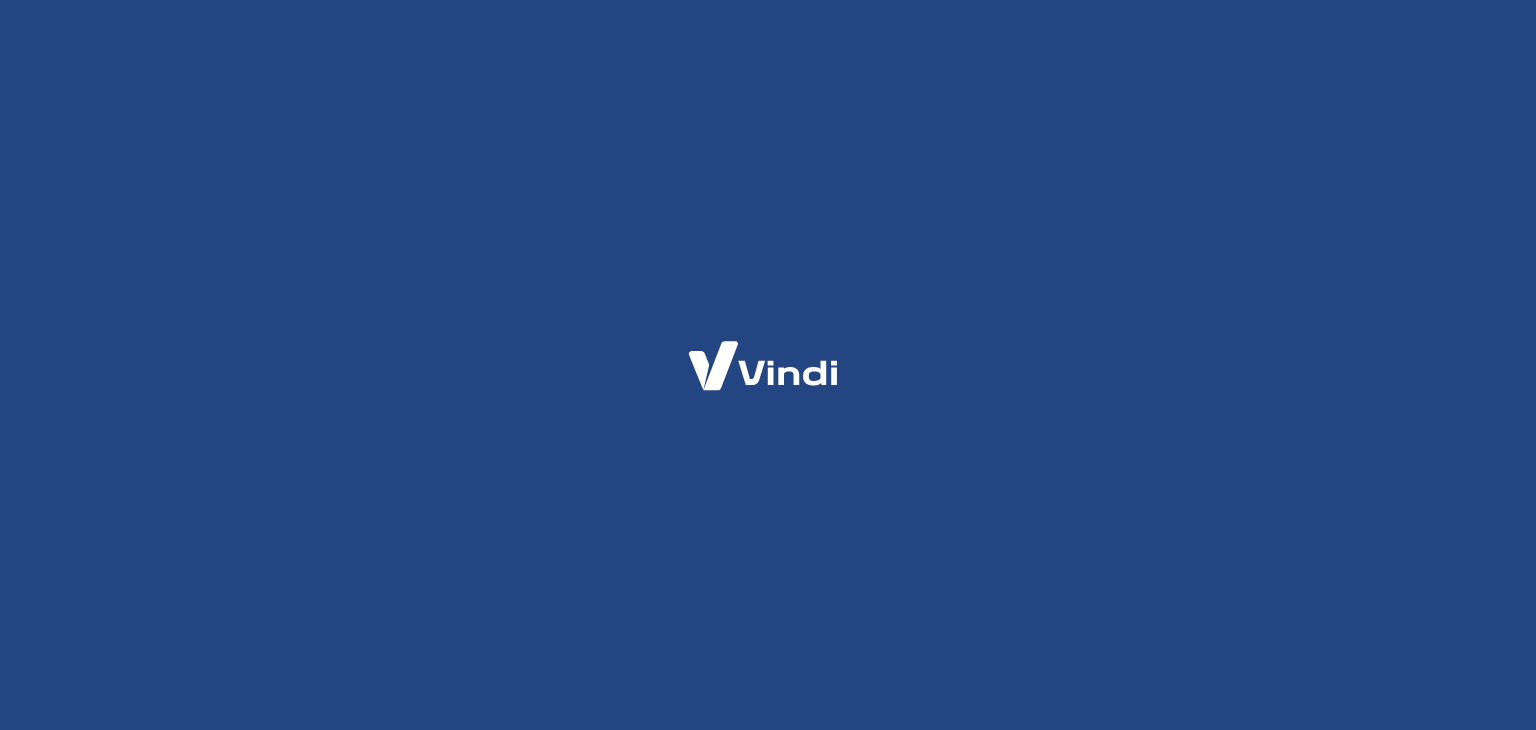 scroll, scrollTop: 0, scrollLeft: 0, axis: both 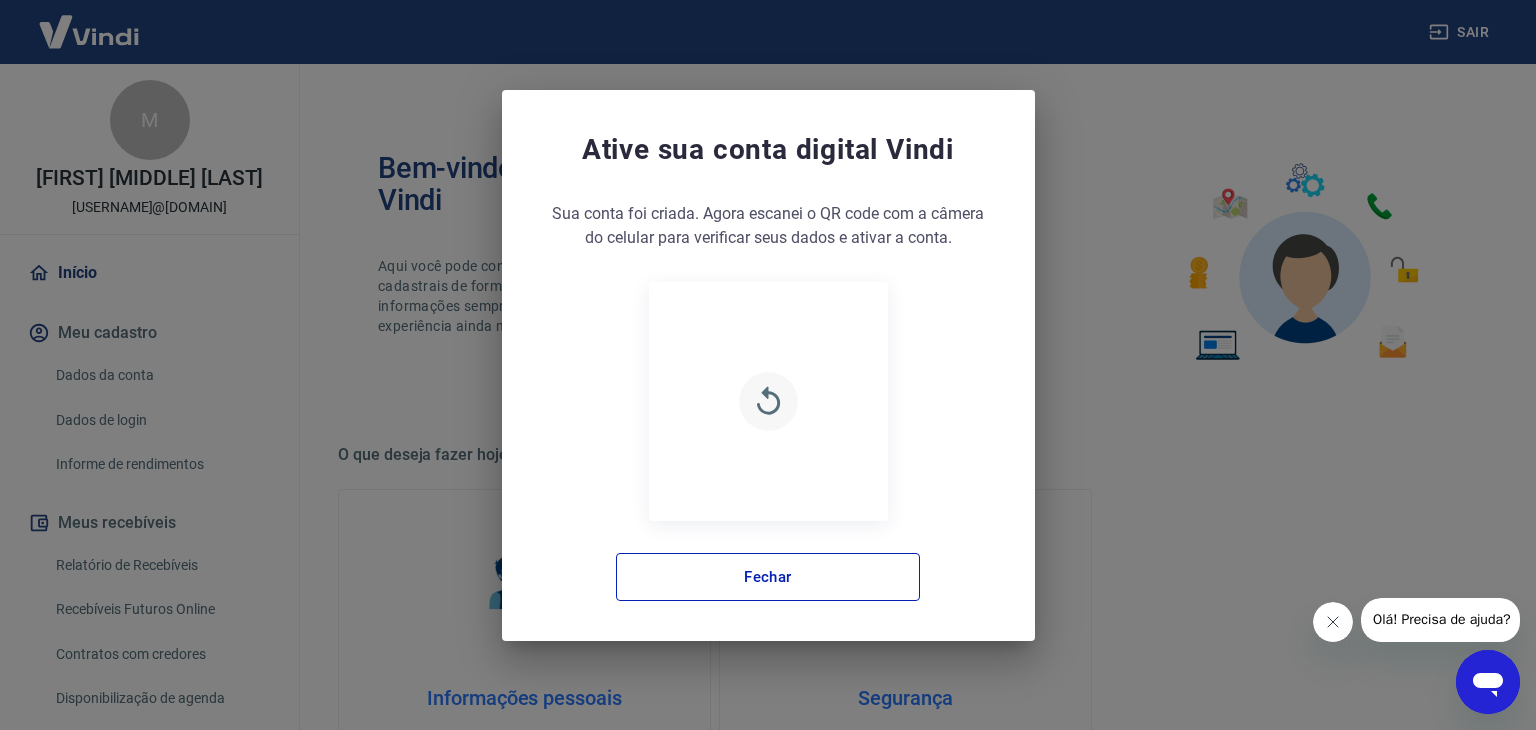 click at bounding box center (768, 401) 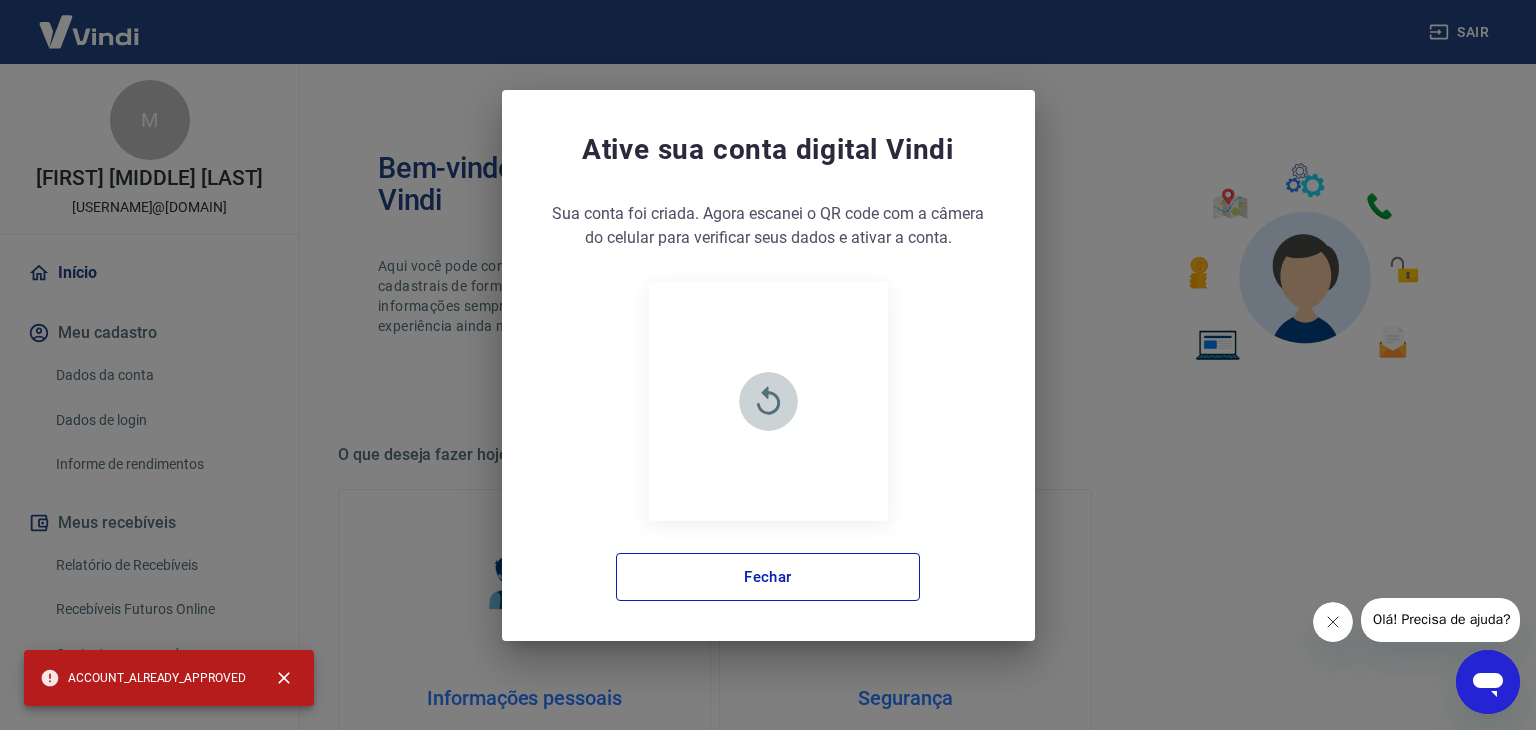 click at bounding box center [768, 401] 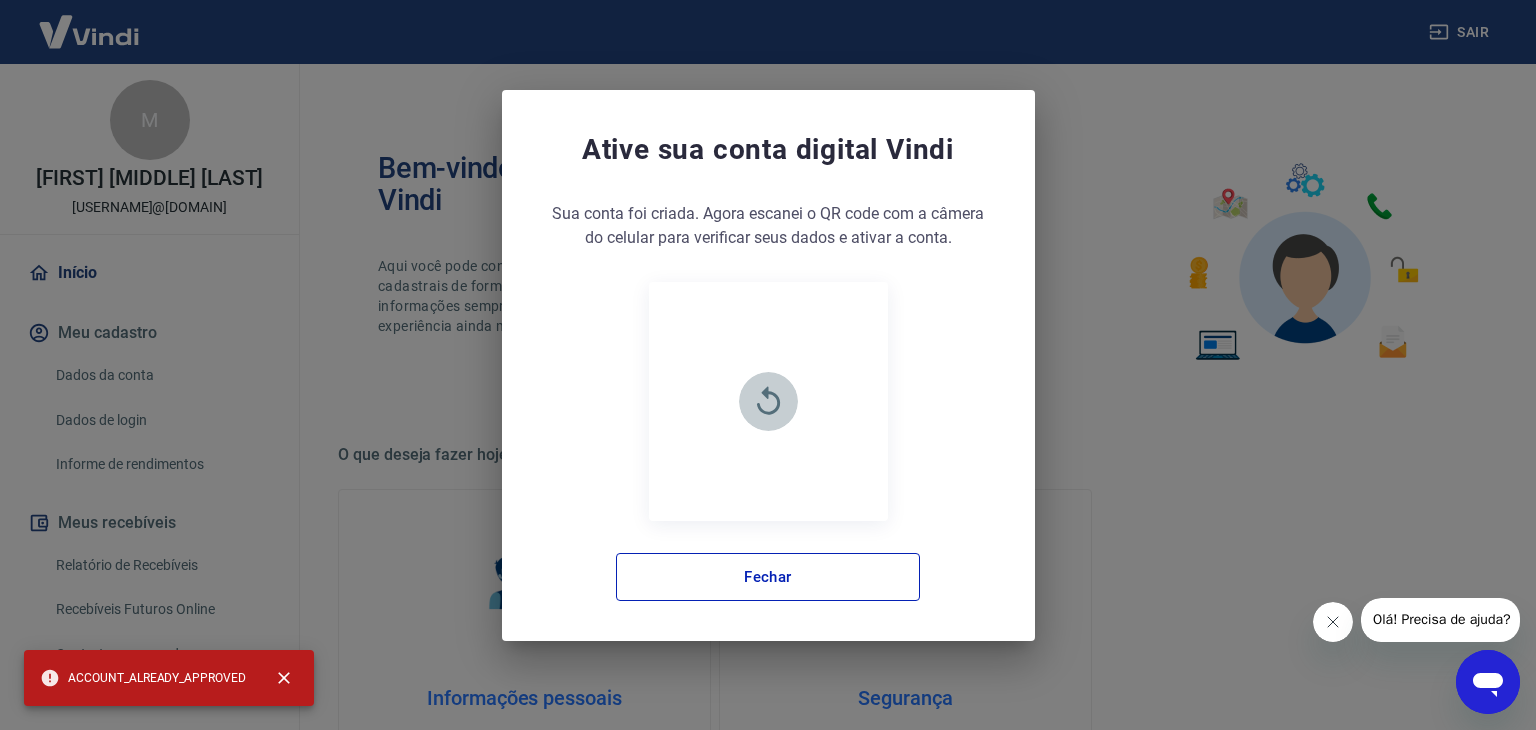 click 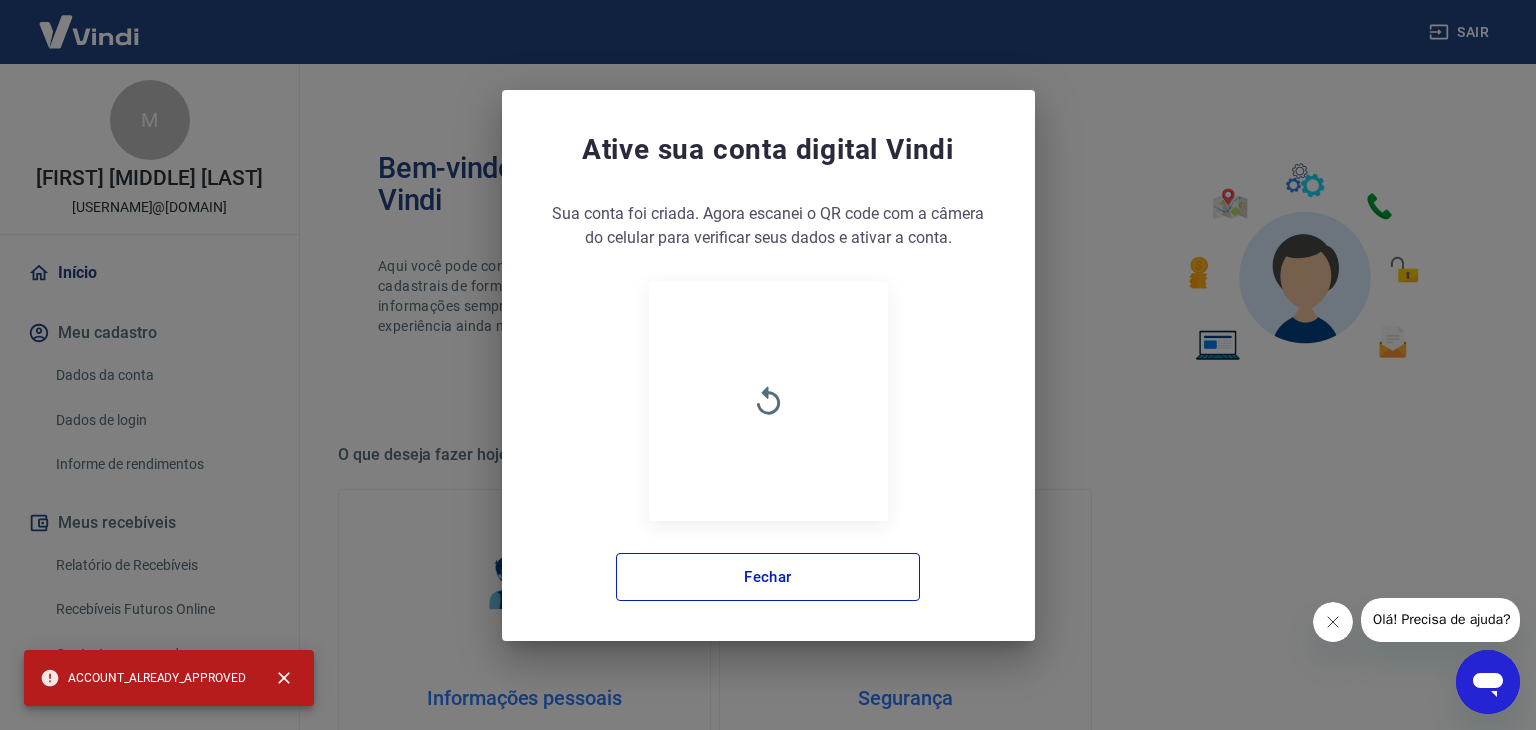 click 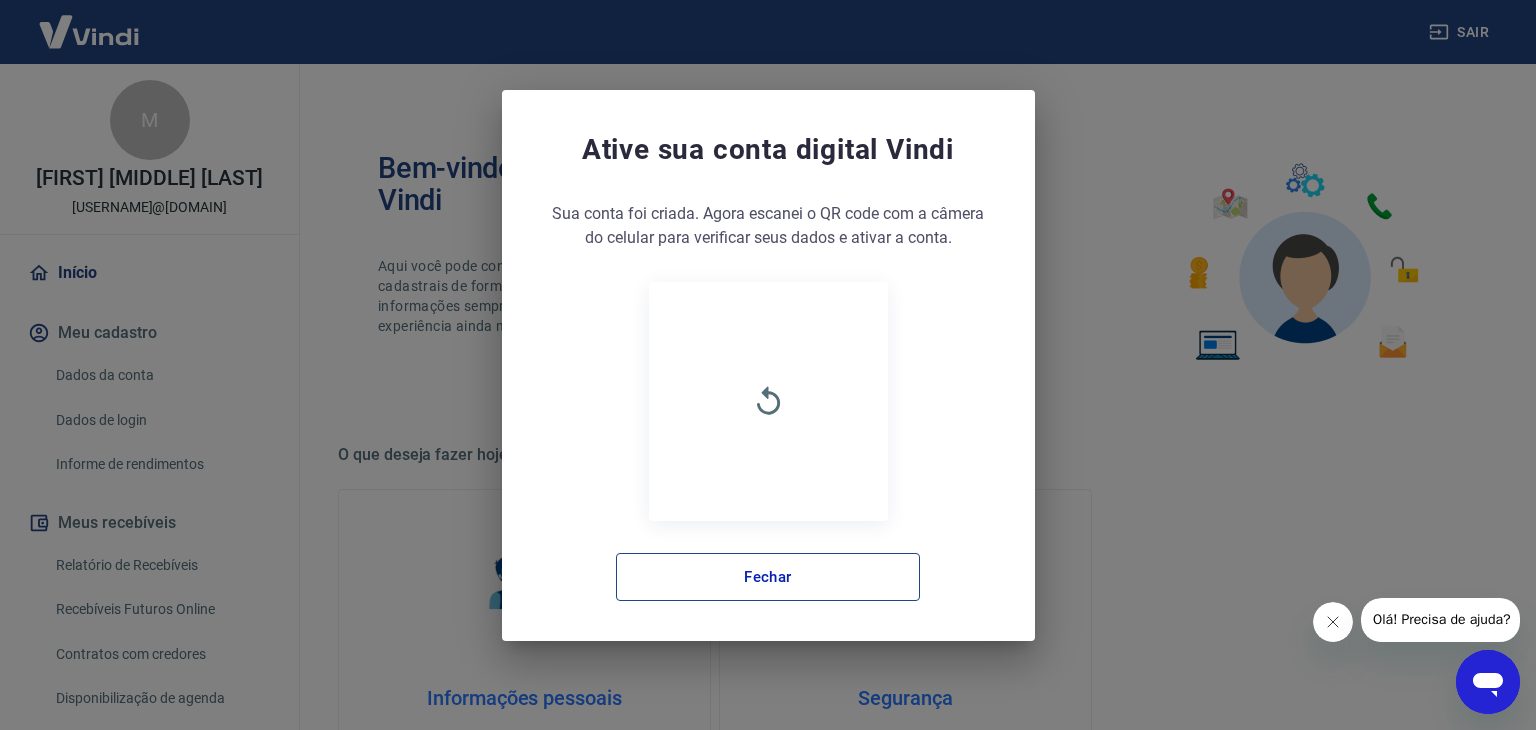 click on "Fechar" at bounding box center [768, 577] 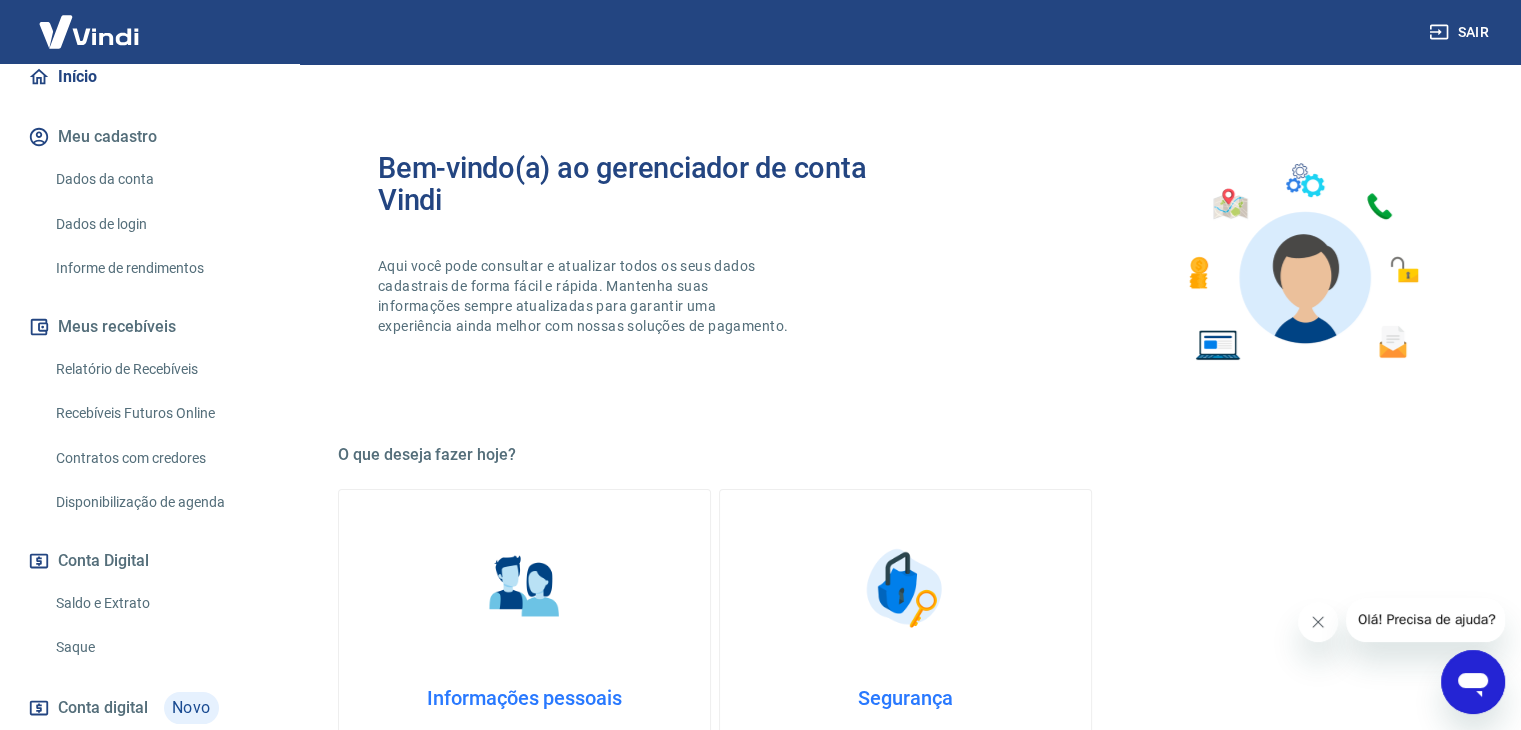 scroll, scrollTop: 200, scrollLeft: 0, axis: vertical 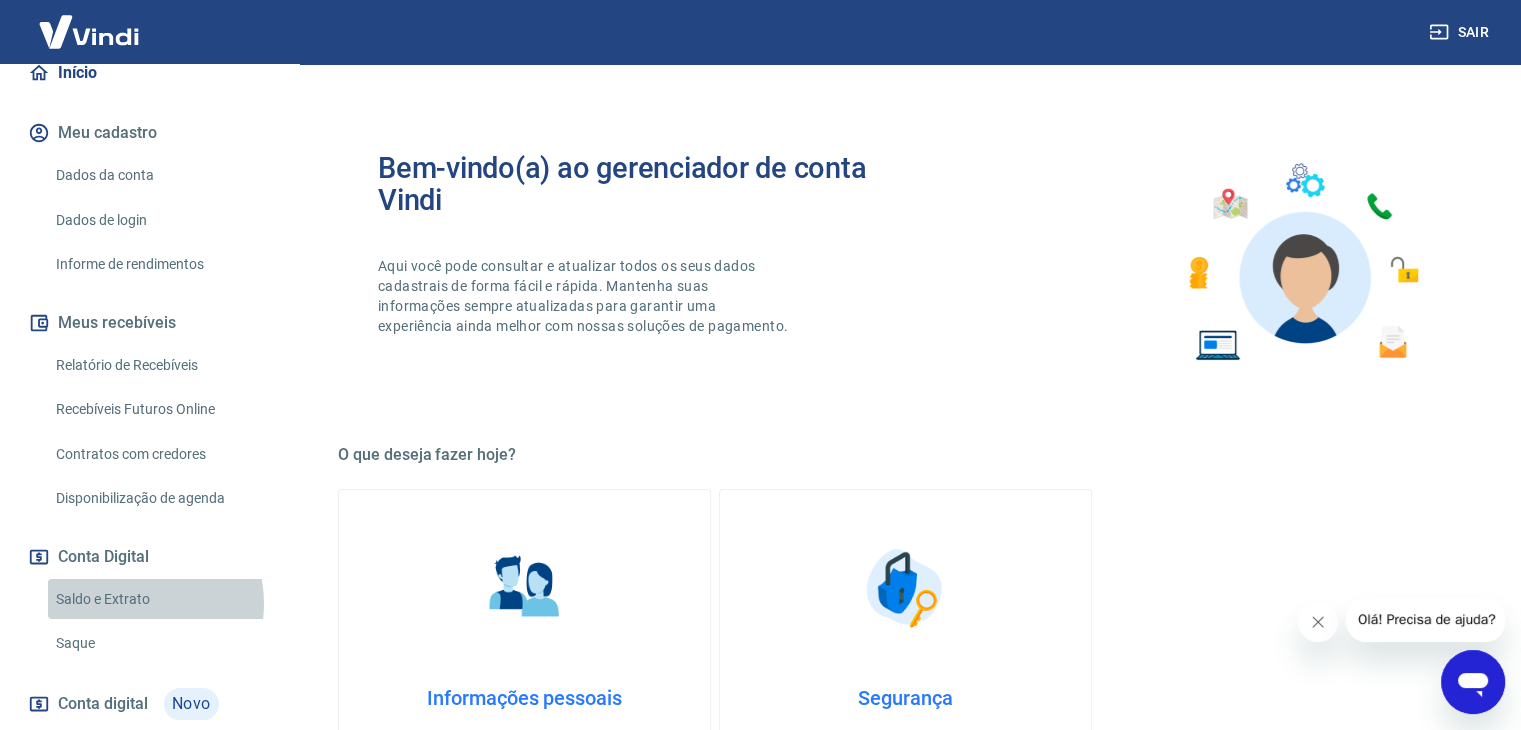 click on "Saldo e Extrato" at bounding box center (161, 599) 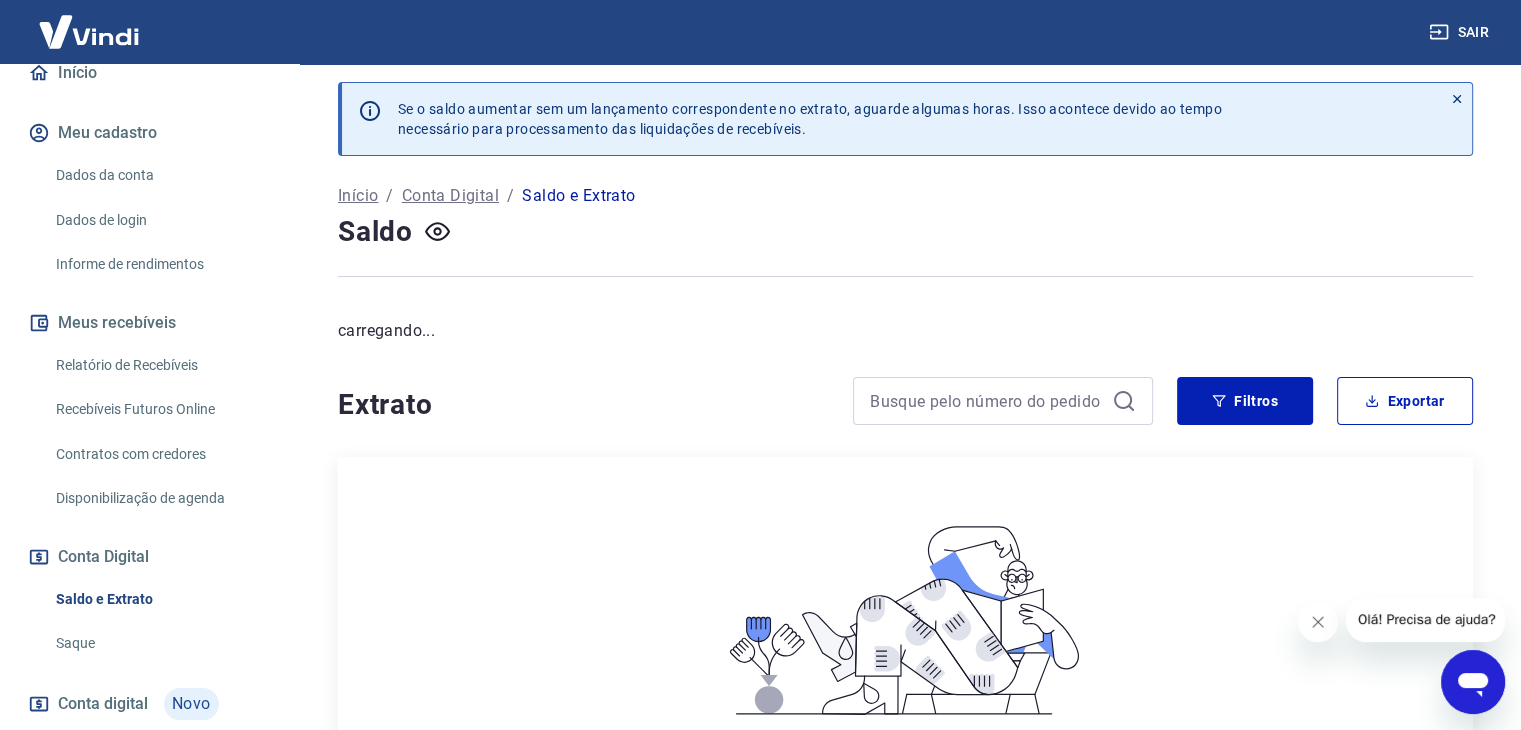 scroll, scrollTop: 0, scrollLeft: 0, axis: both 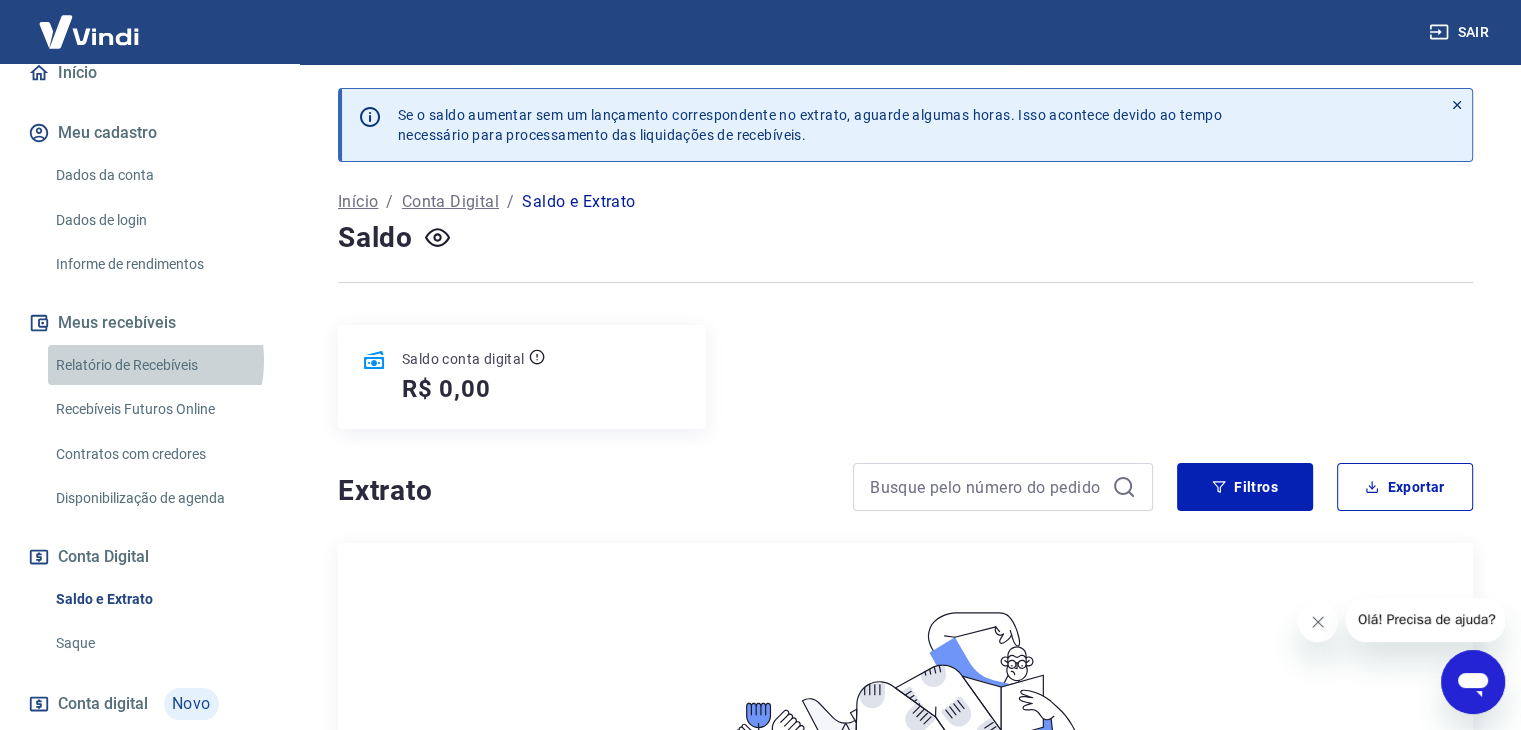 click on "Relatório de Recebíveis" at bounding box center (161, 365) 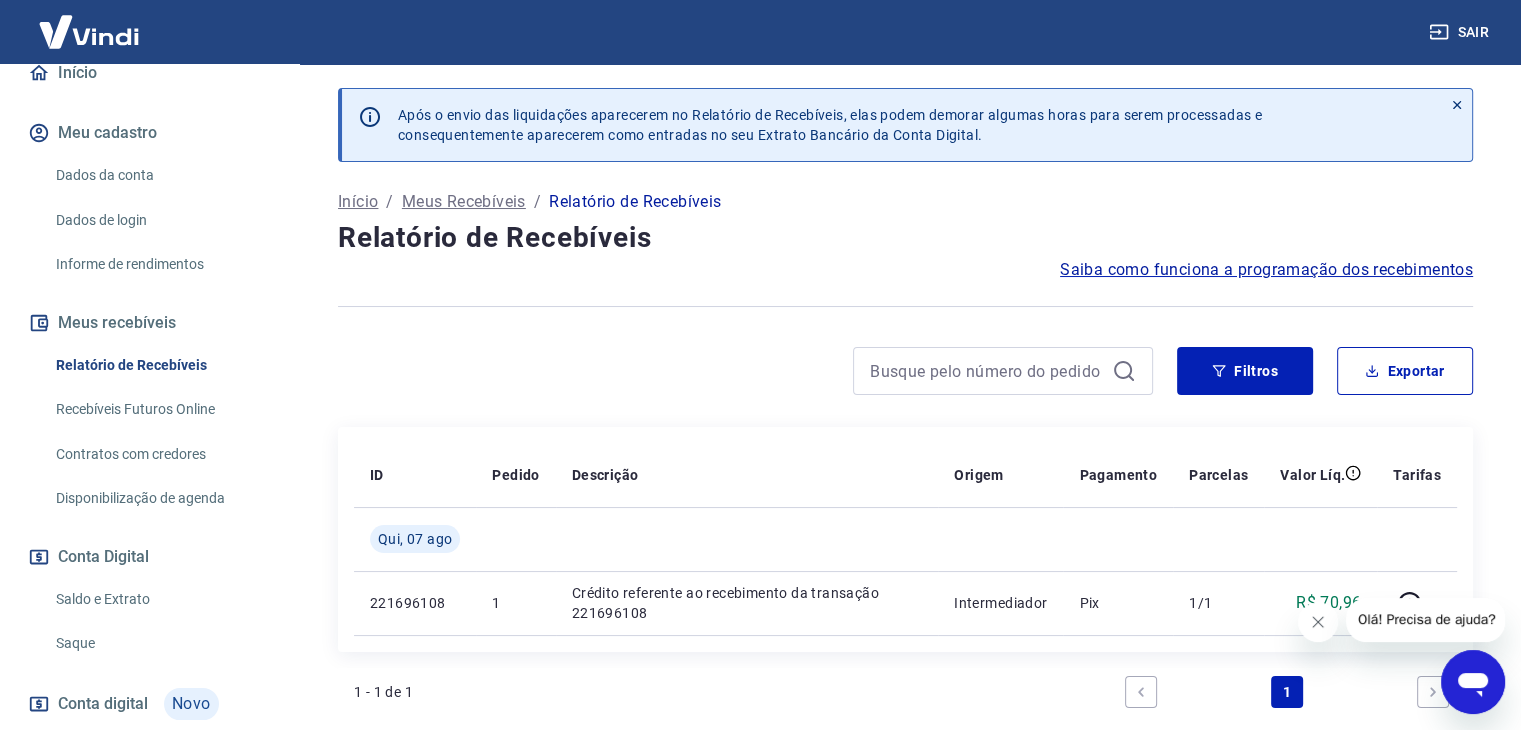 scroll, scrollTop: 0, scrollLeft: 0, axis: both 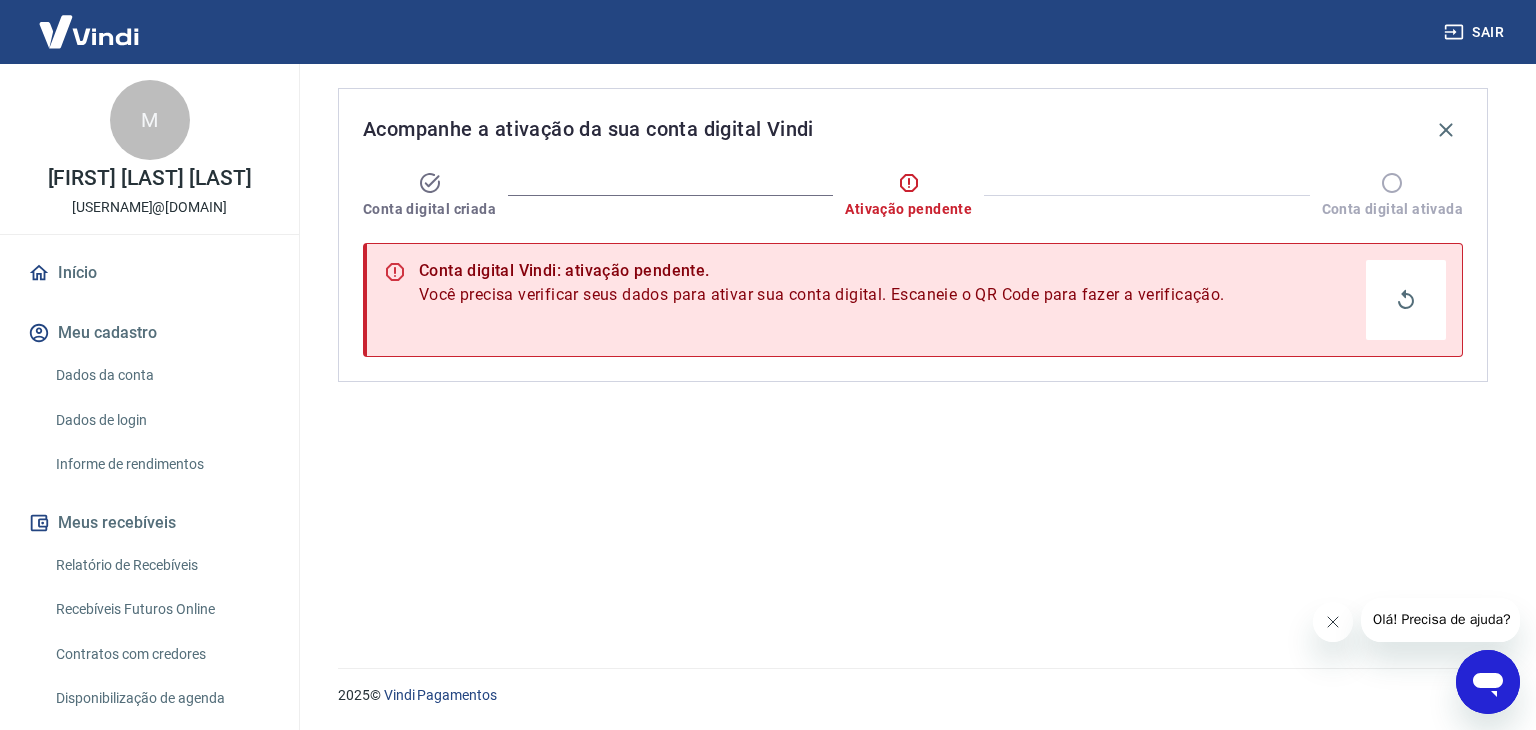 click on "Acompanhe a ativação da sua conta digital Vindi Conta digital criada Ativação pendente Conta digital ativada Conta digital Vindi: ativação pendente. Você precisa verificar seus dados para ativar sua conta digital. Escaneie o QR Code para fazer a verificação. Você precisa verificar seus dados para ativar sua conta digital. Acesse o link para fazer a verificação. Fazer verificação" at bounding box center (913, 354) 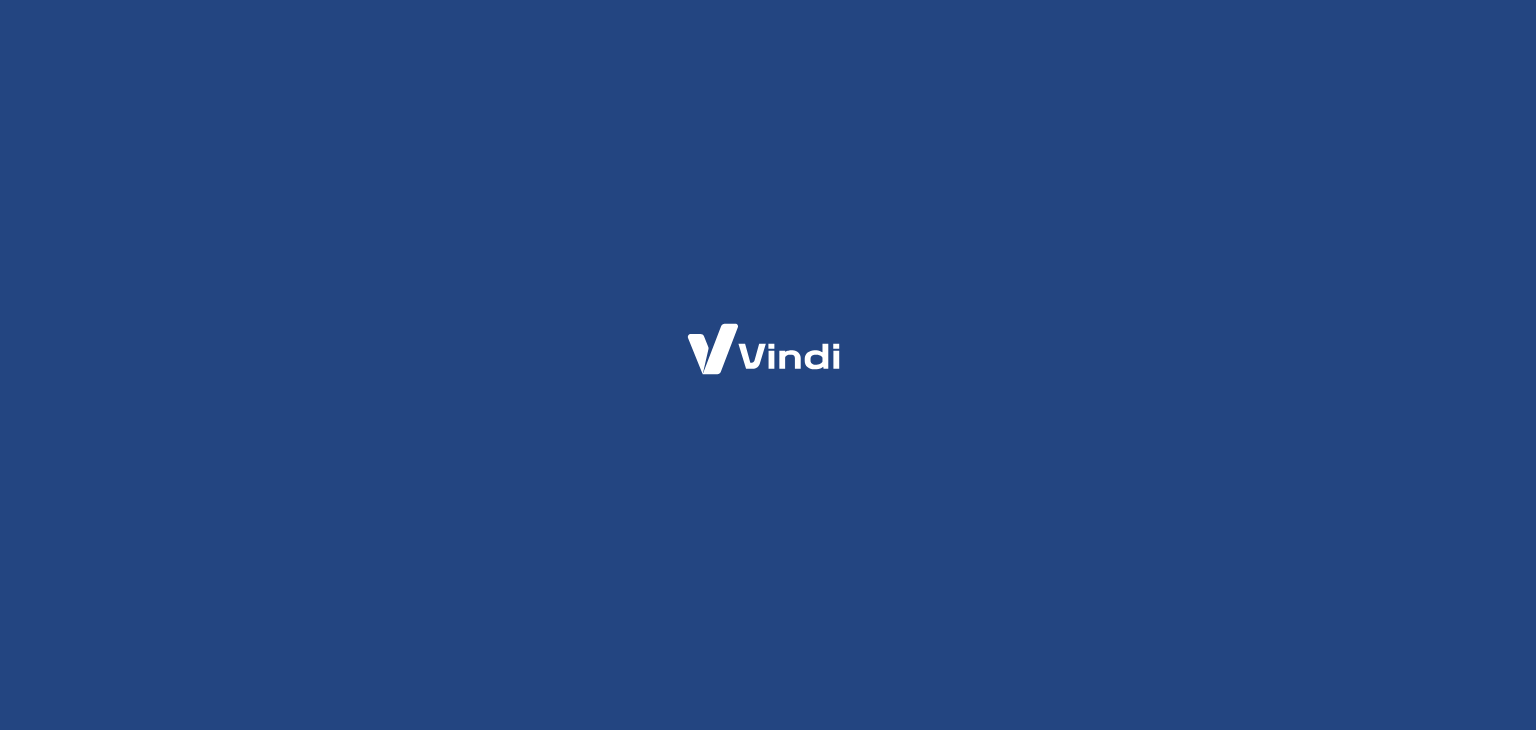 scroll, scrollTop: 0, scrollLeft: 0, axis: both 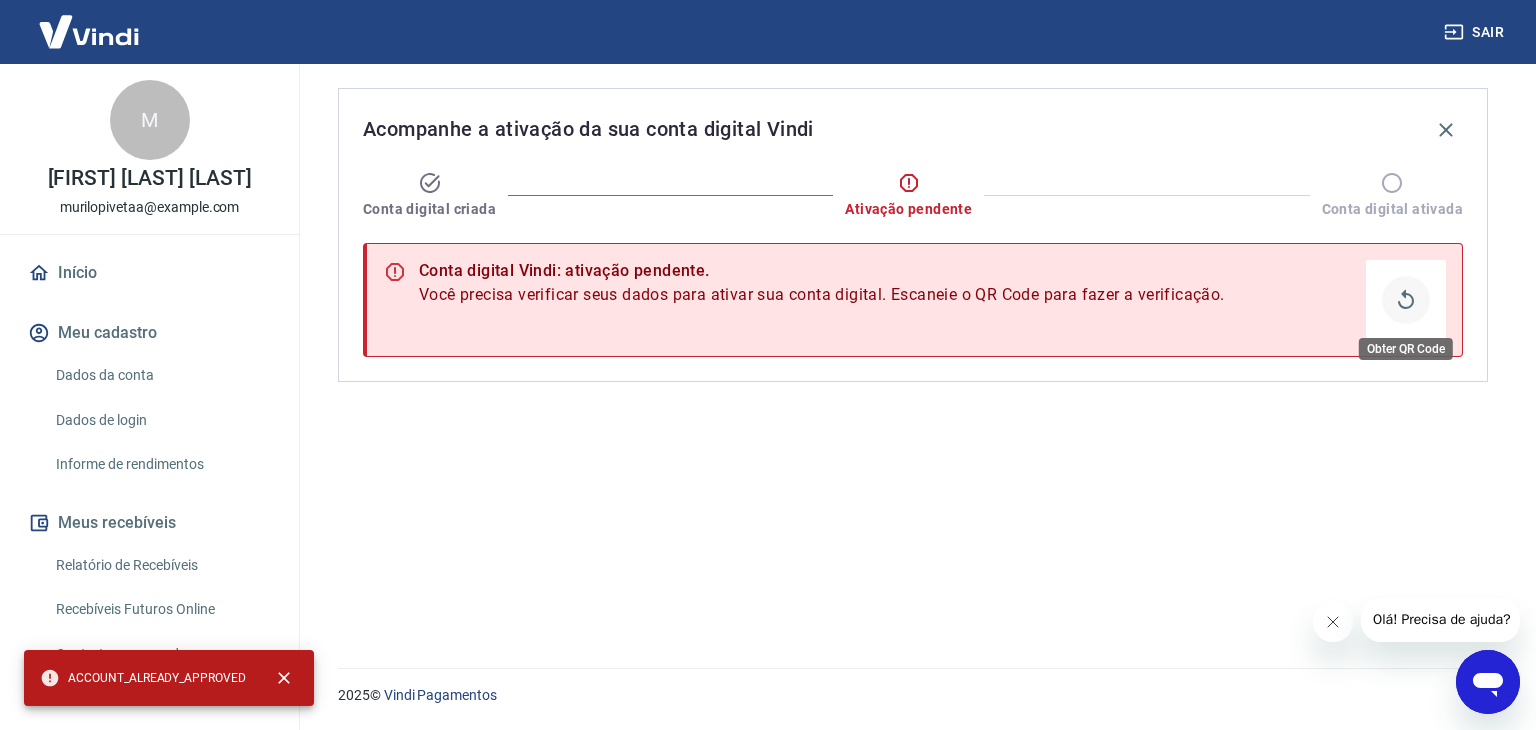 click 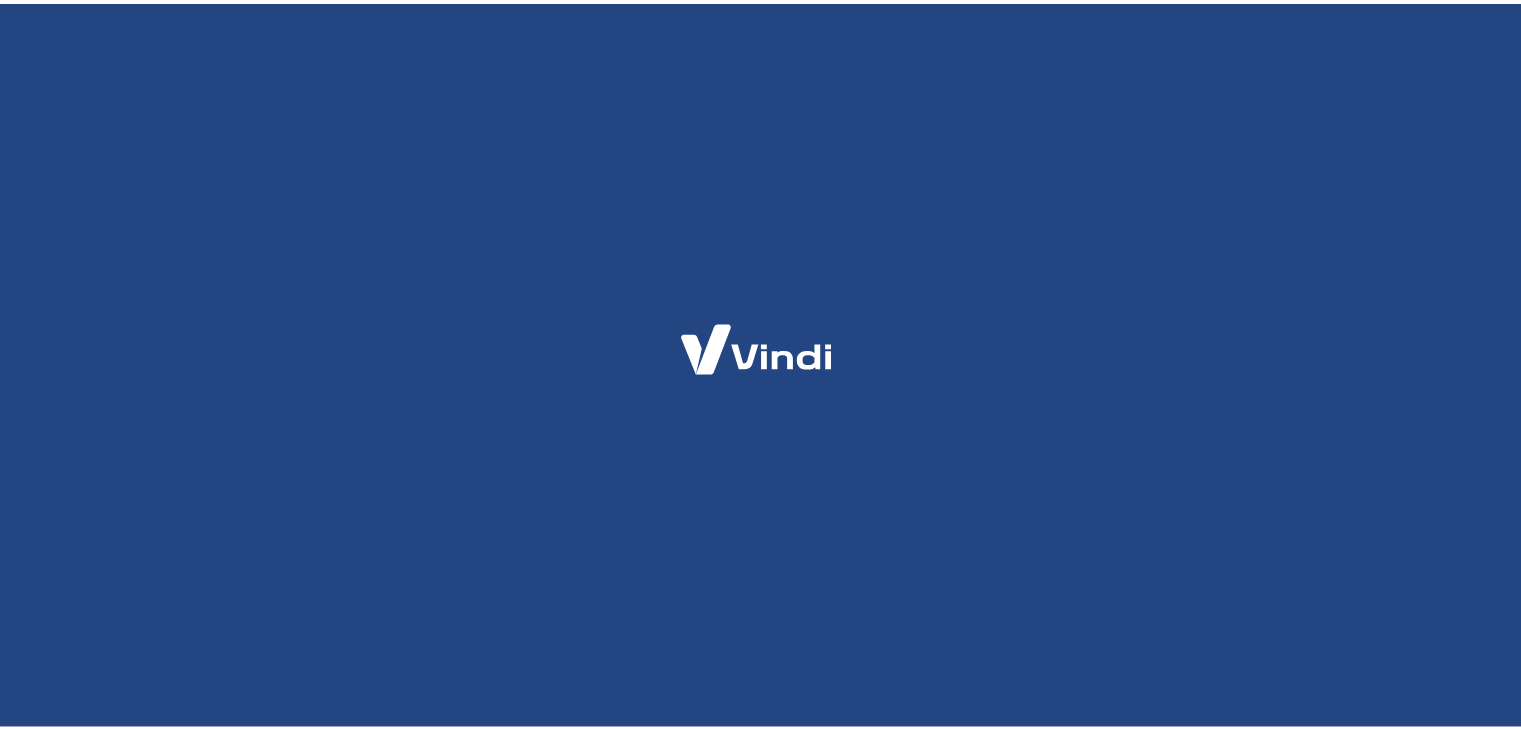scroll, scrollTop: 0, scrollLeft: 0, axis: both 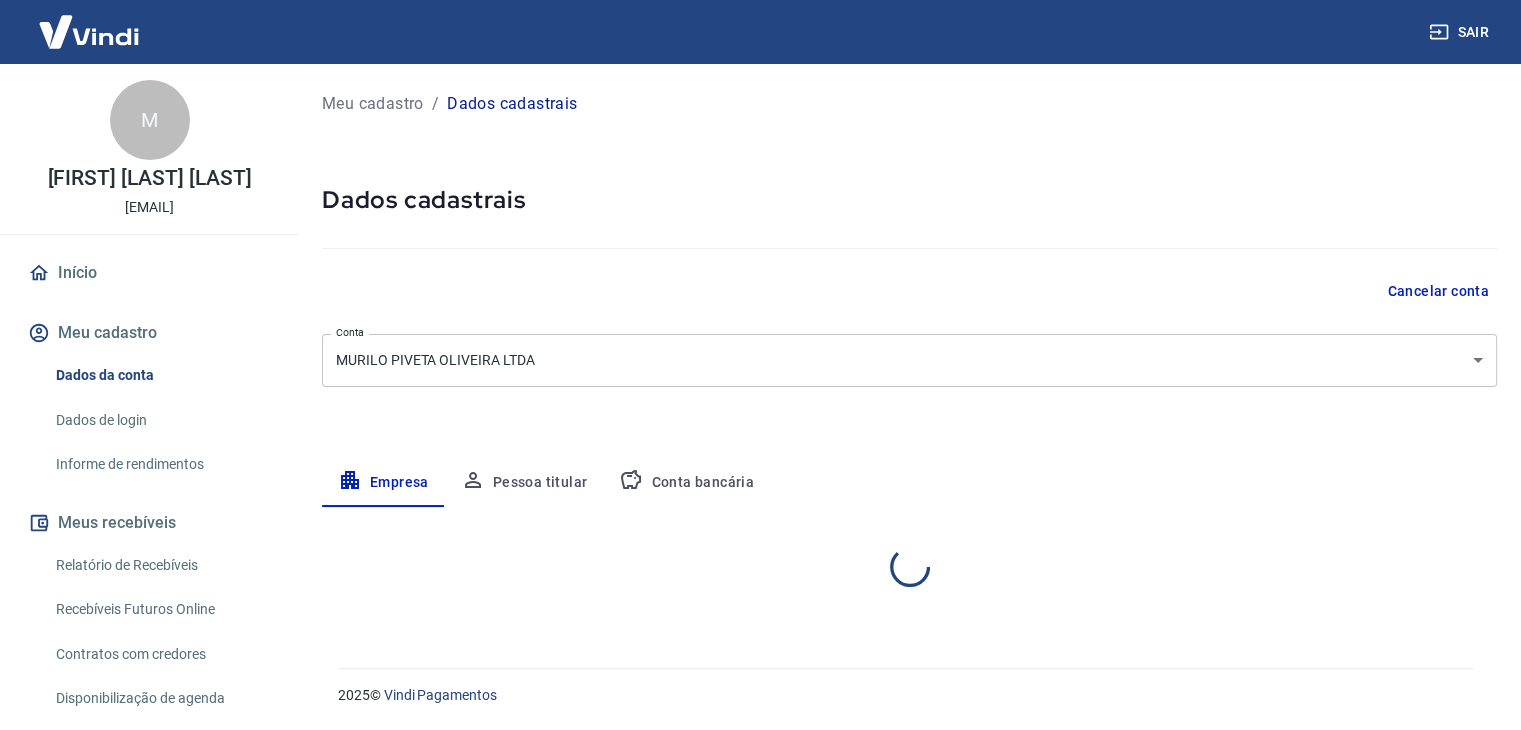 select on "SP" 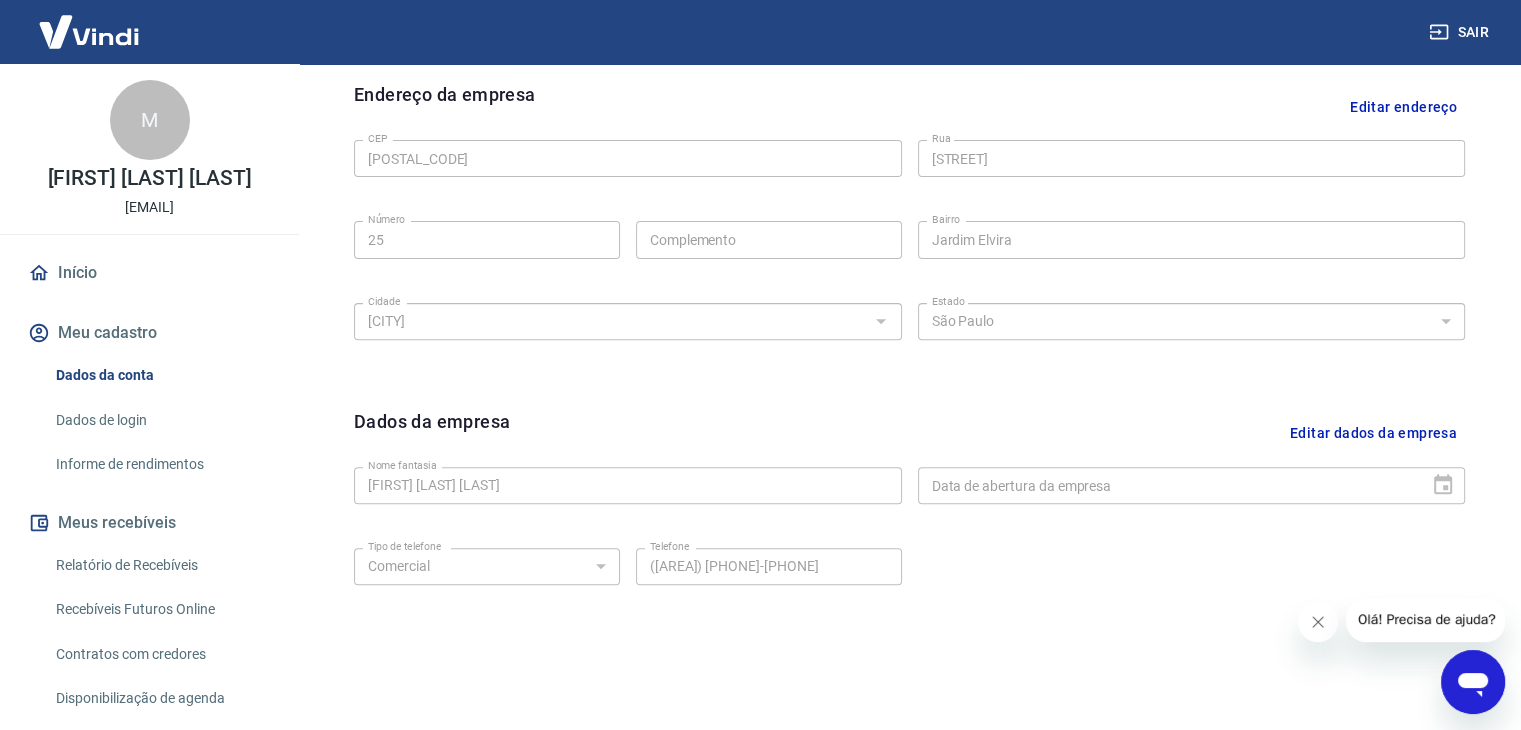 scroll, scrollTop: 644, scrollLeft: 0, axis: vertical 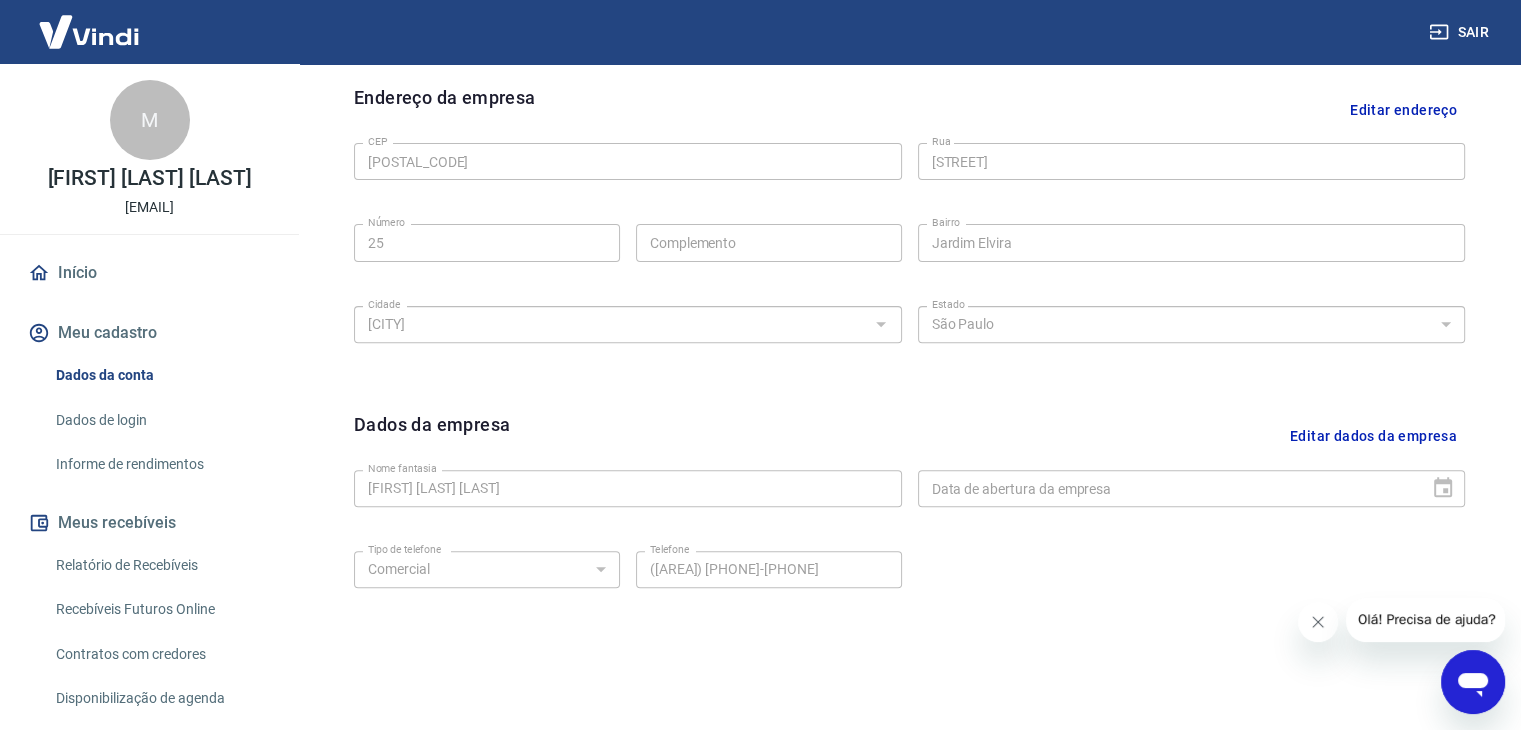 click on "Editar dados da empresa" at bounding box center [1373, 436] 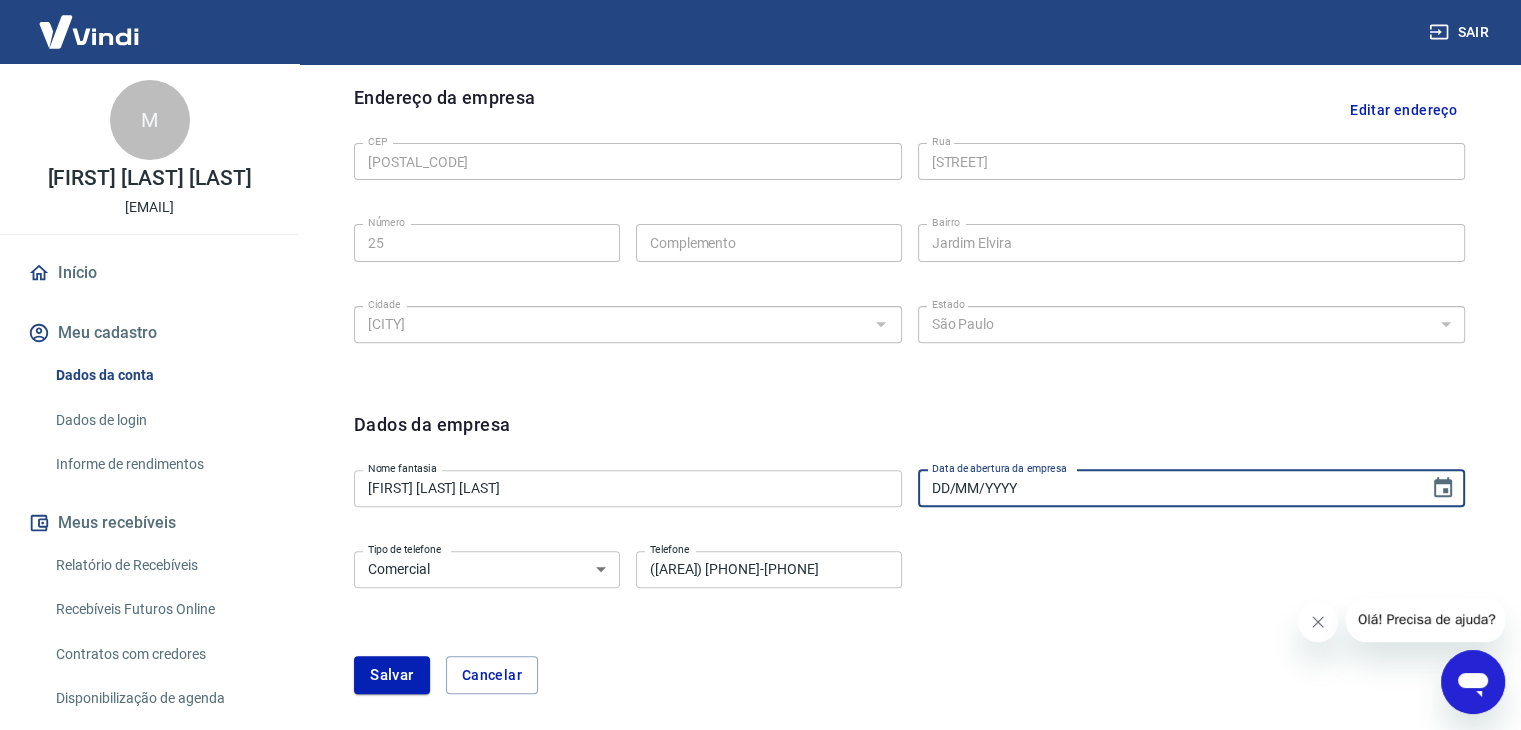 click on "DD/MM/YYYY" at bounding box center (1167, 488) 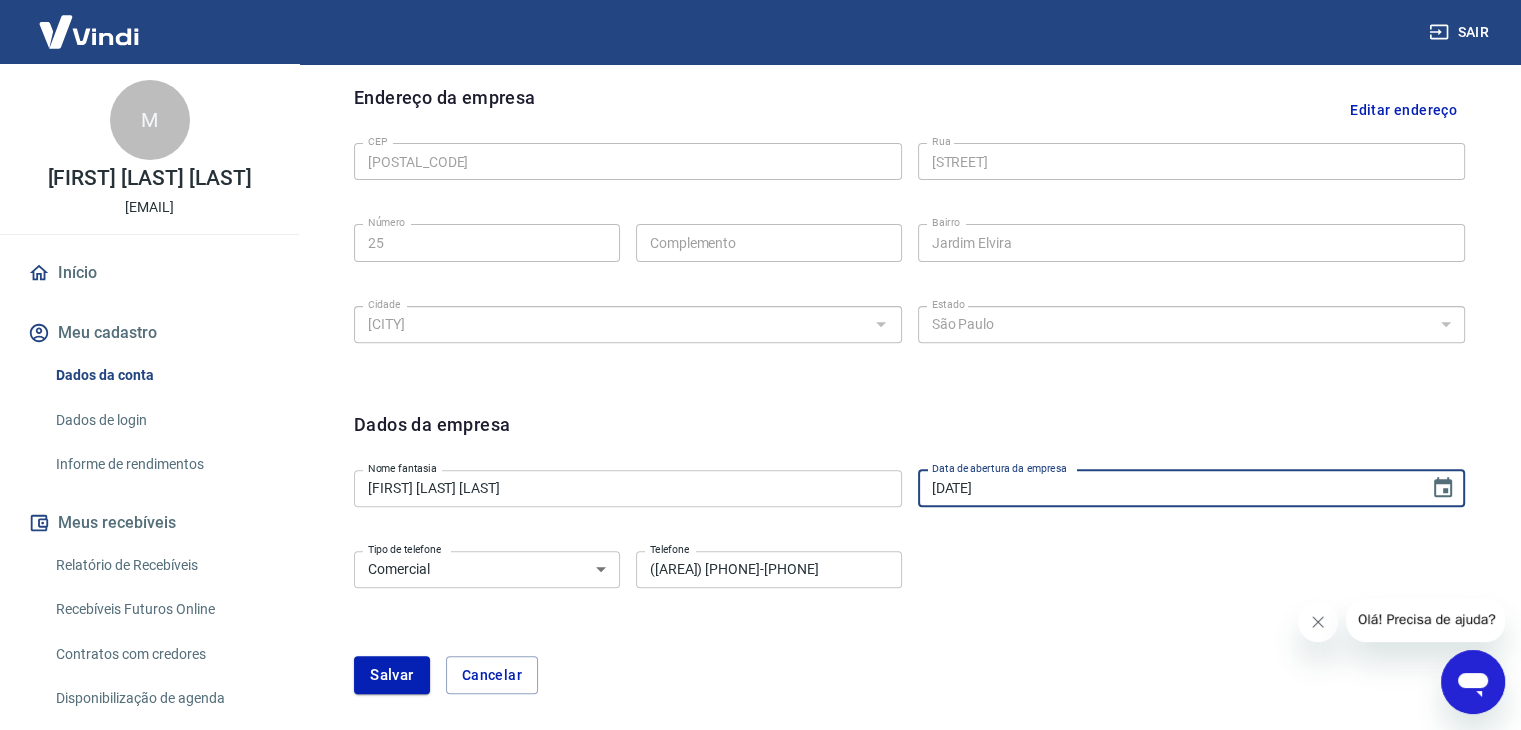 type on "21/07/2016" 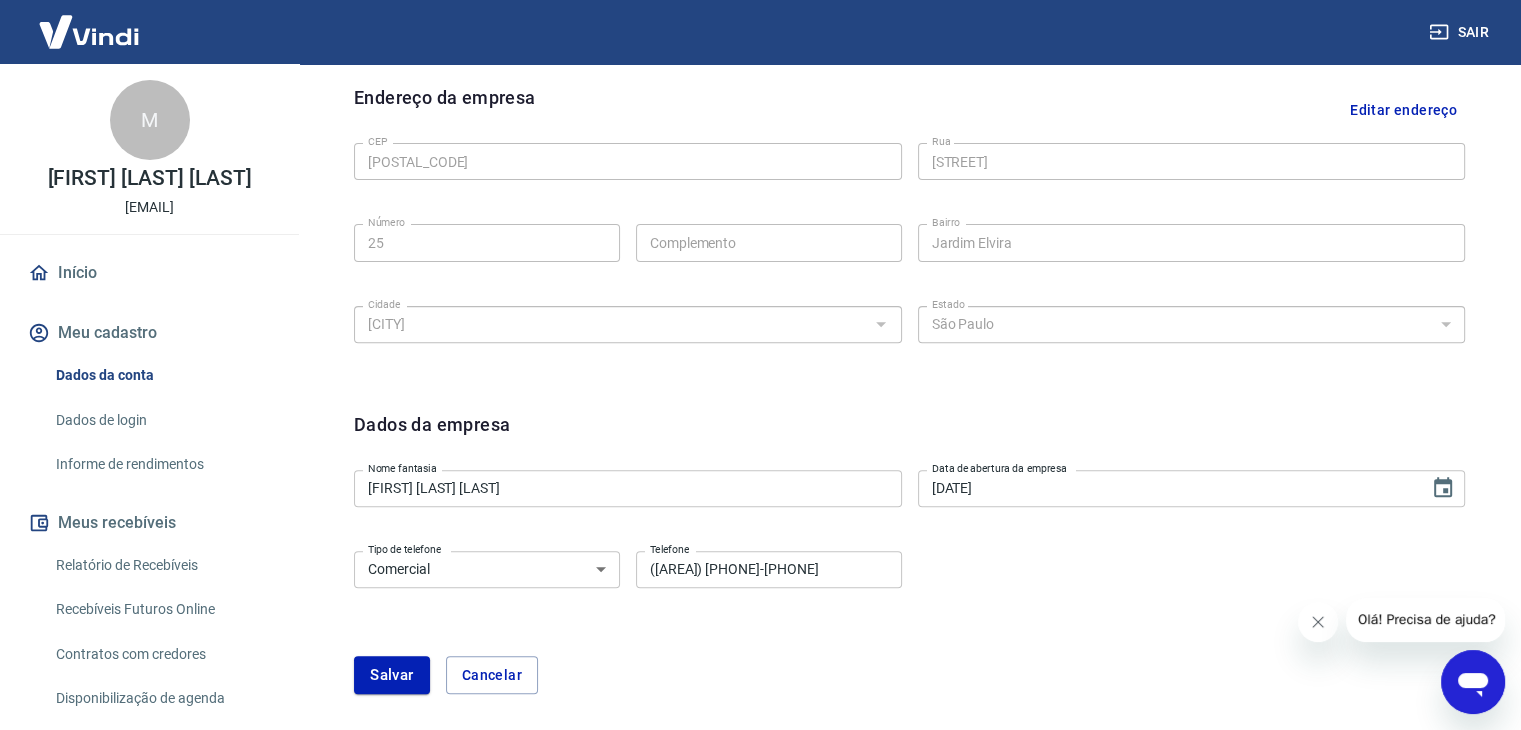 click on "Tipo de telefone Residencial Comercial Tipo de telefone Telefone (11) 95959-0642 Telefone" at bounding box center (909, 583) 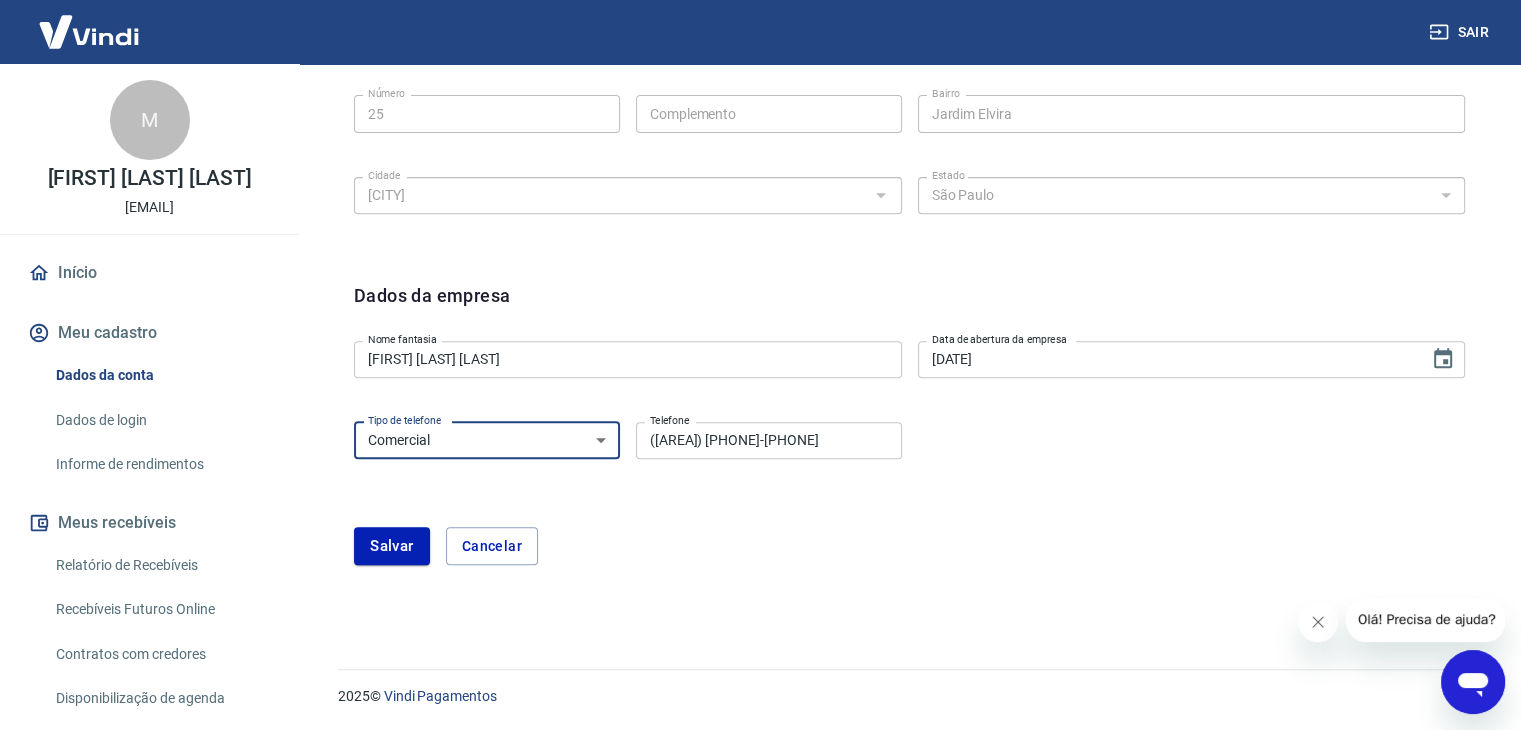 click on "Residencial Comercial" at bounding box center [487, 440] 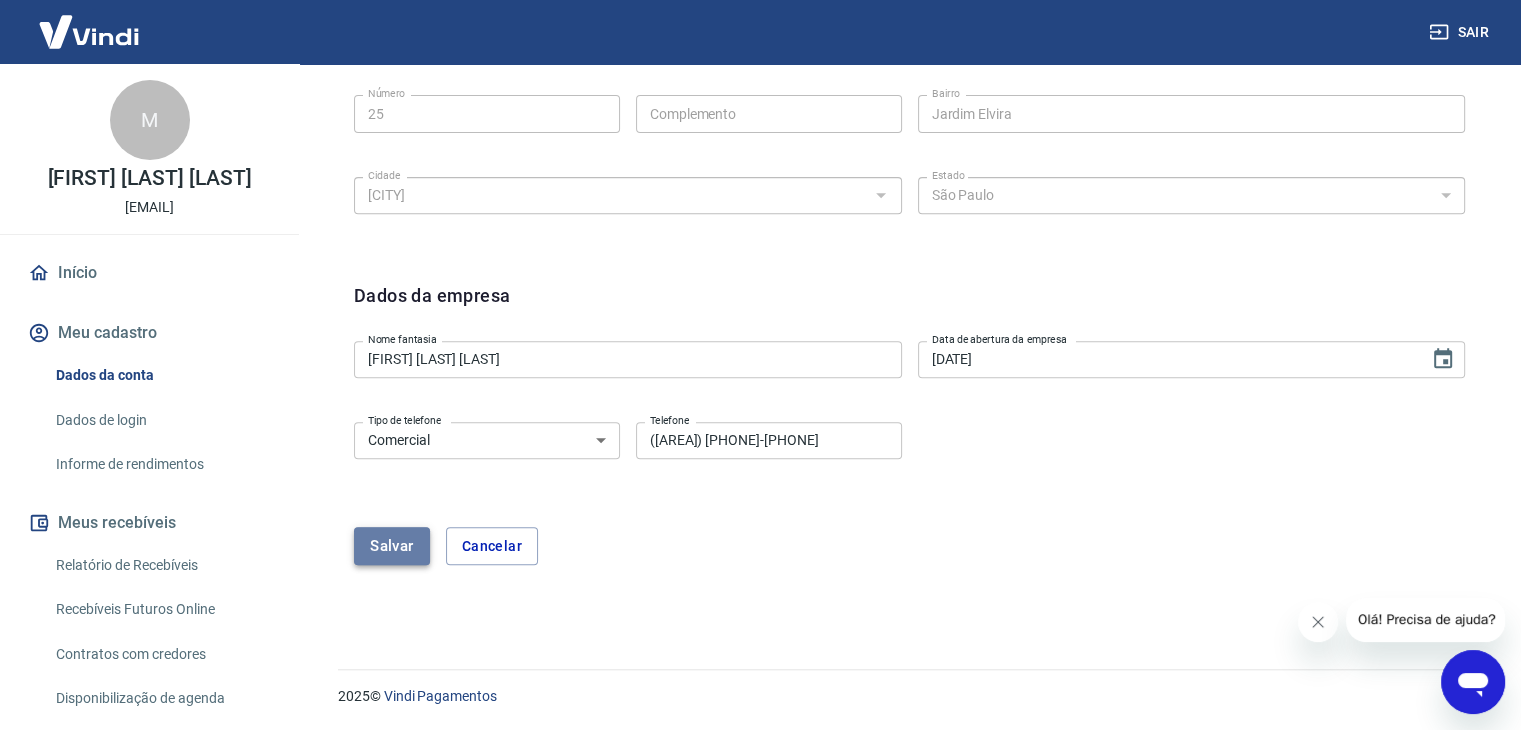click on "Salvar" at bounding box center [392, 546] 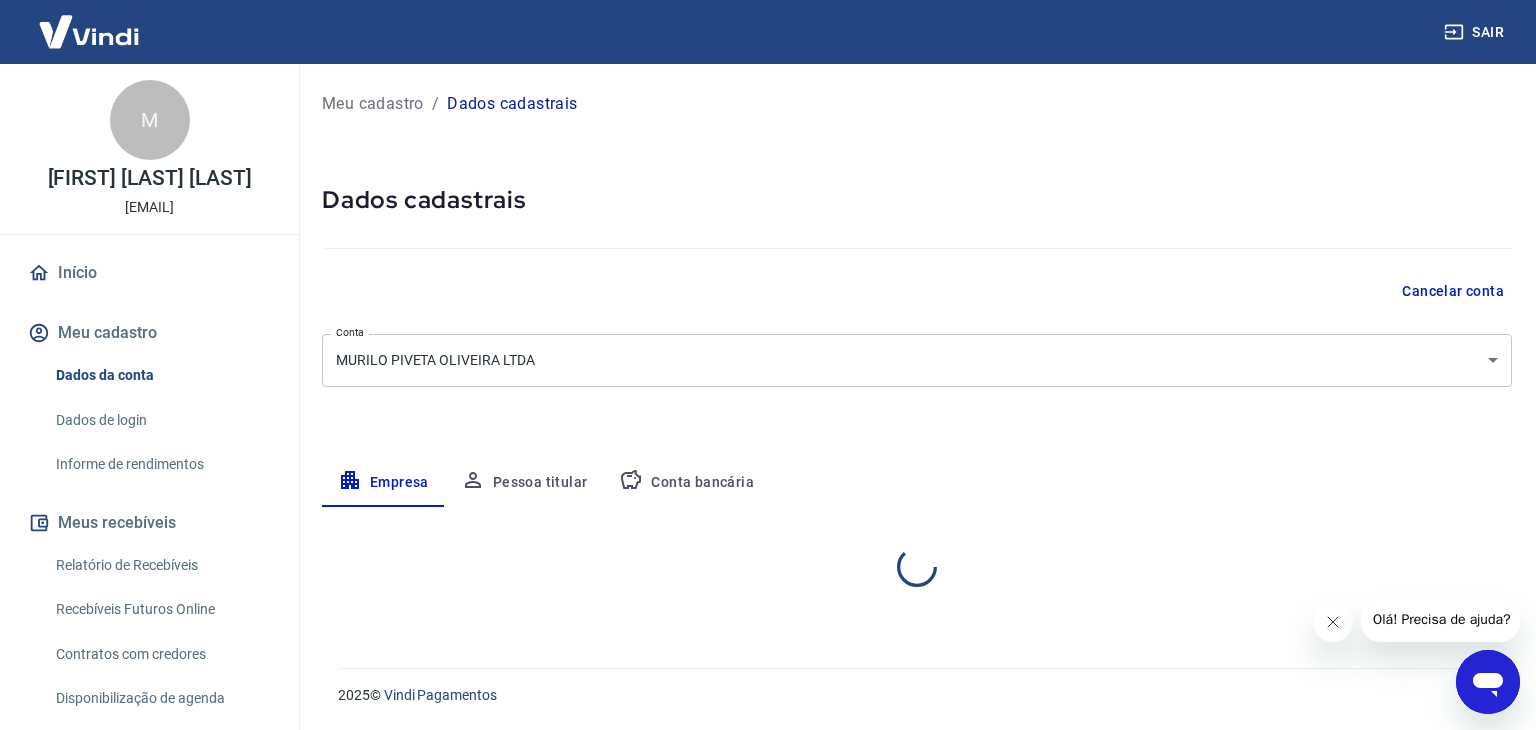select on "SP" 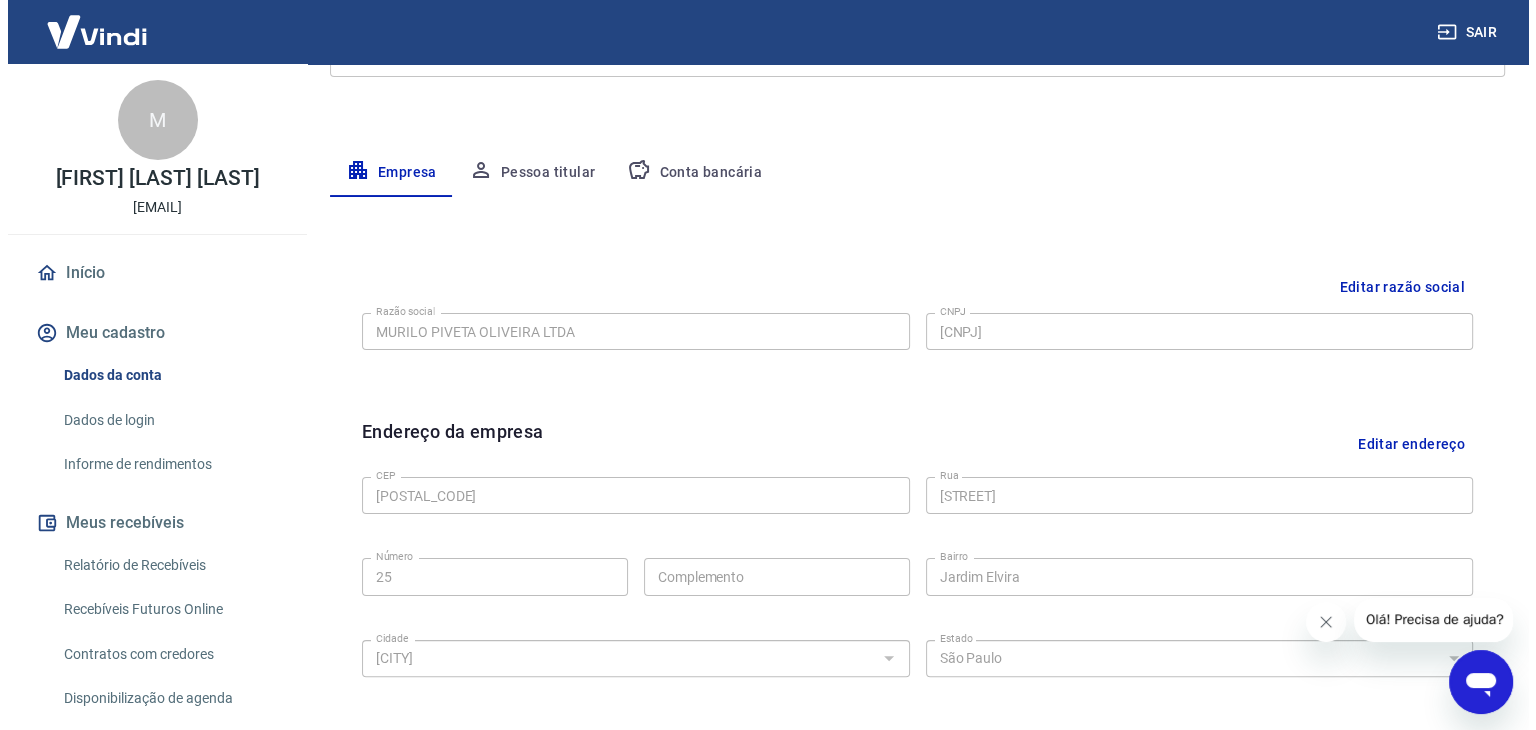scroll, scrollTop: 280, scrollLeft: 0, axis: vertical 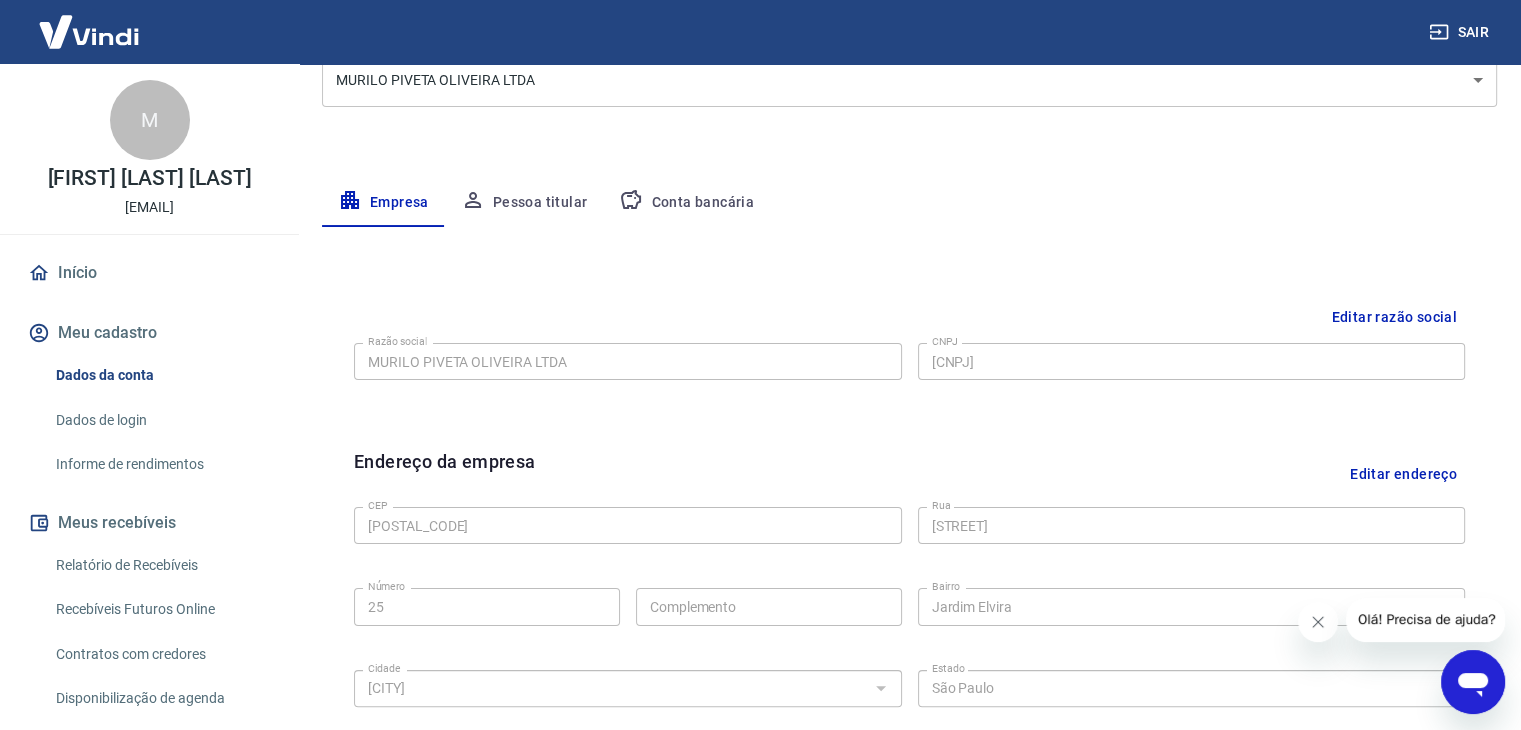 click on "Início" at bounding box center (149, 273) 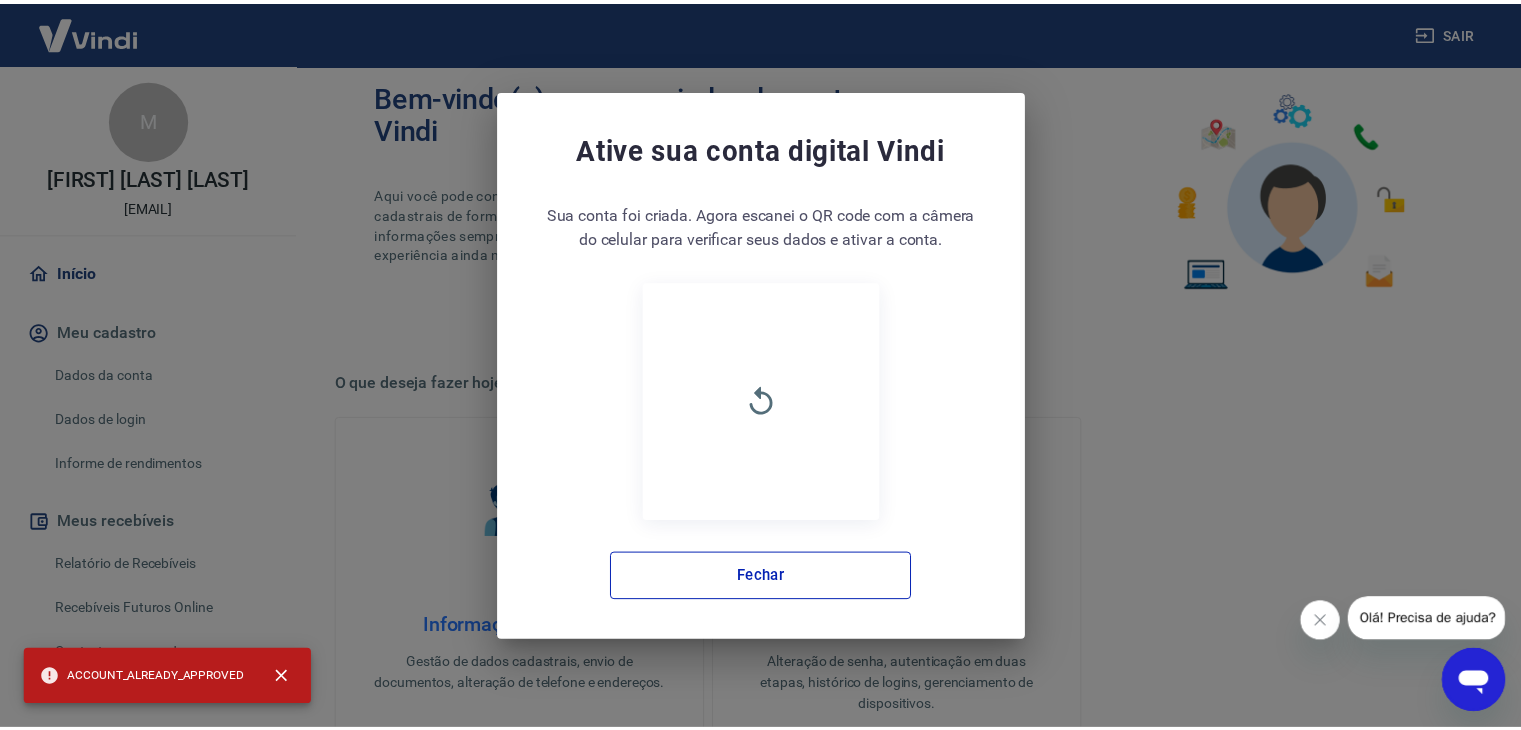 scroll, scrollTop: 72, scrollLeft: 0, axis: vertical 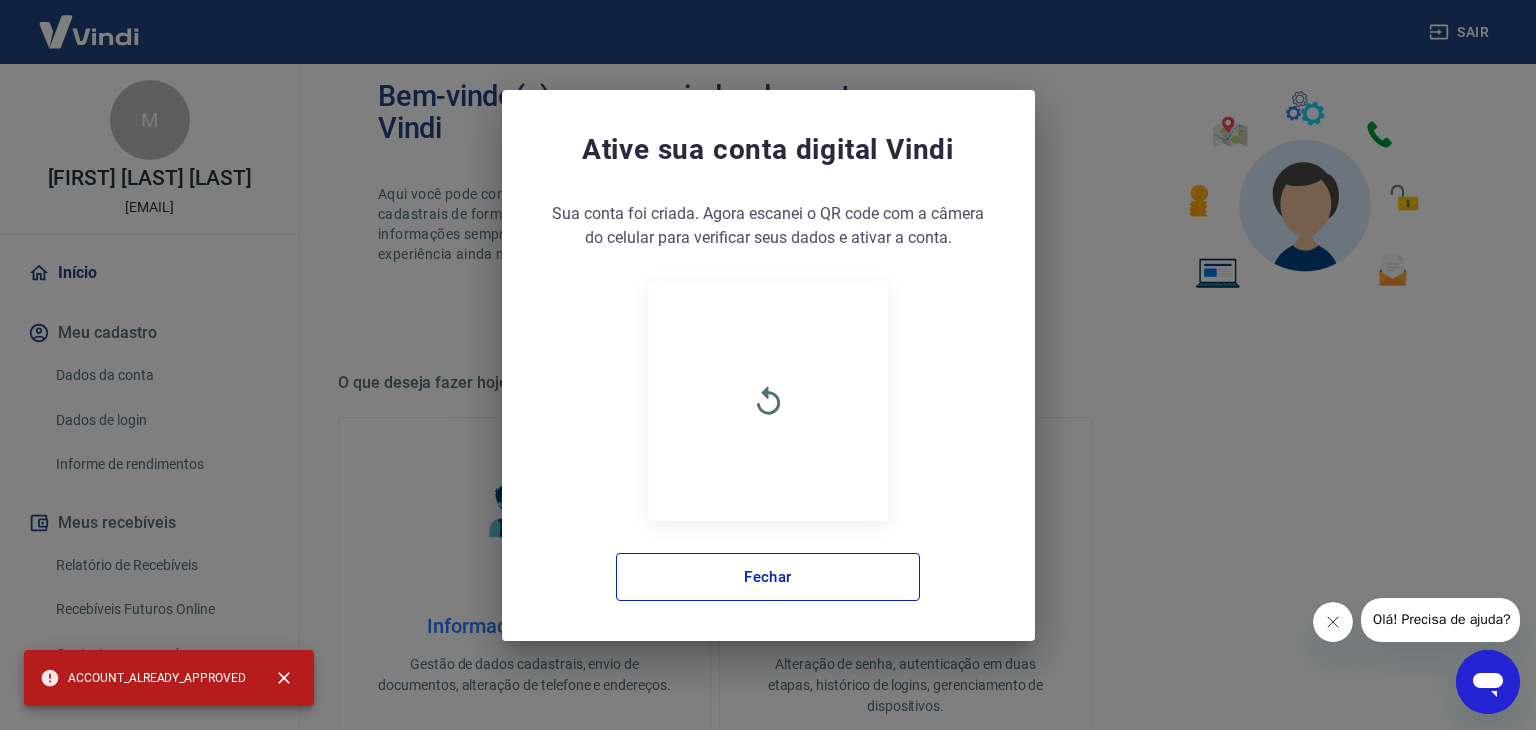 click at bounding box center [768, 401] 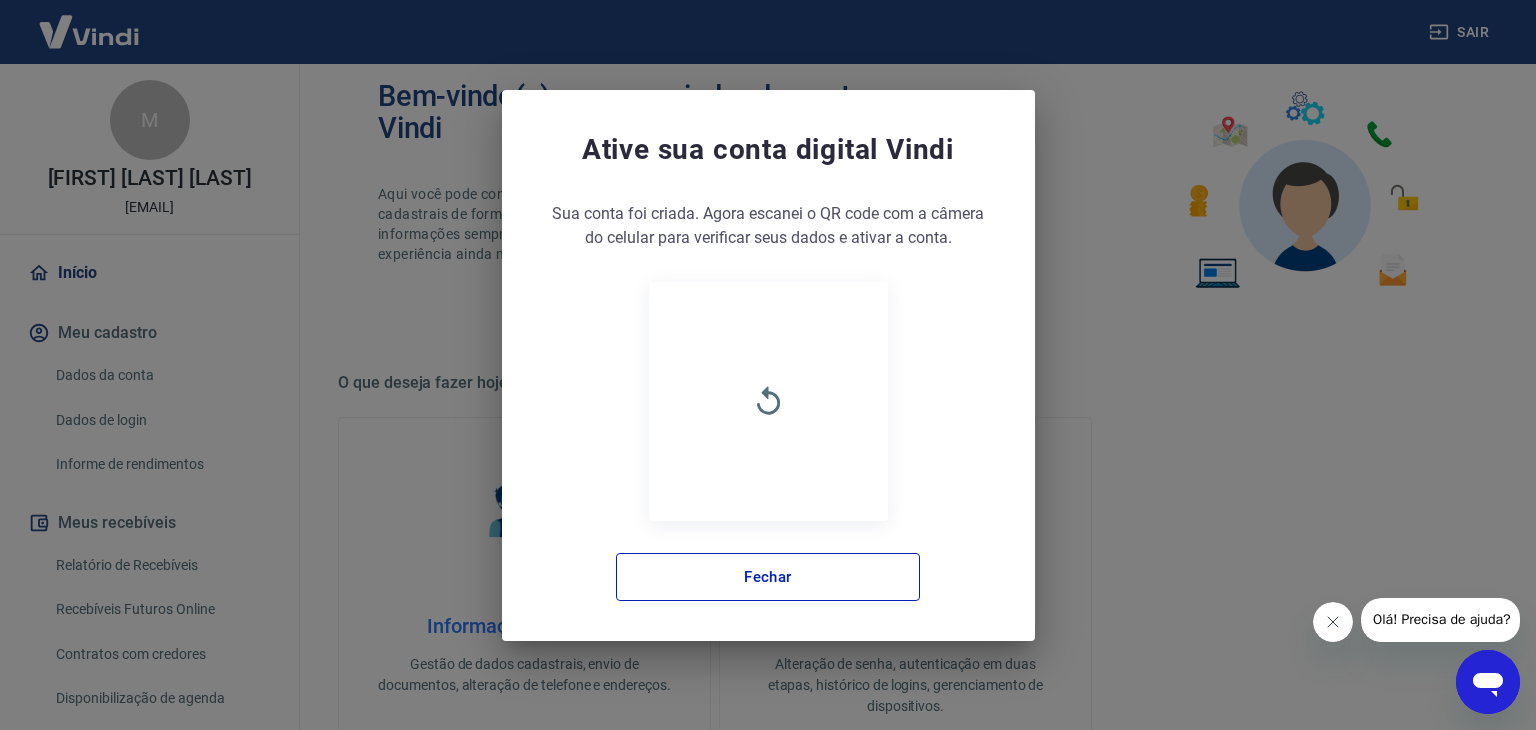 click at bounding box center [768, 401] 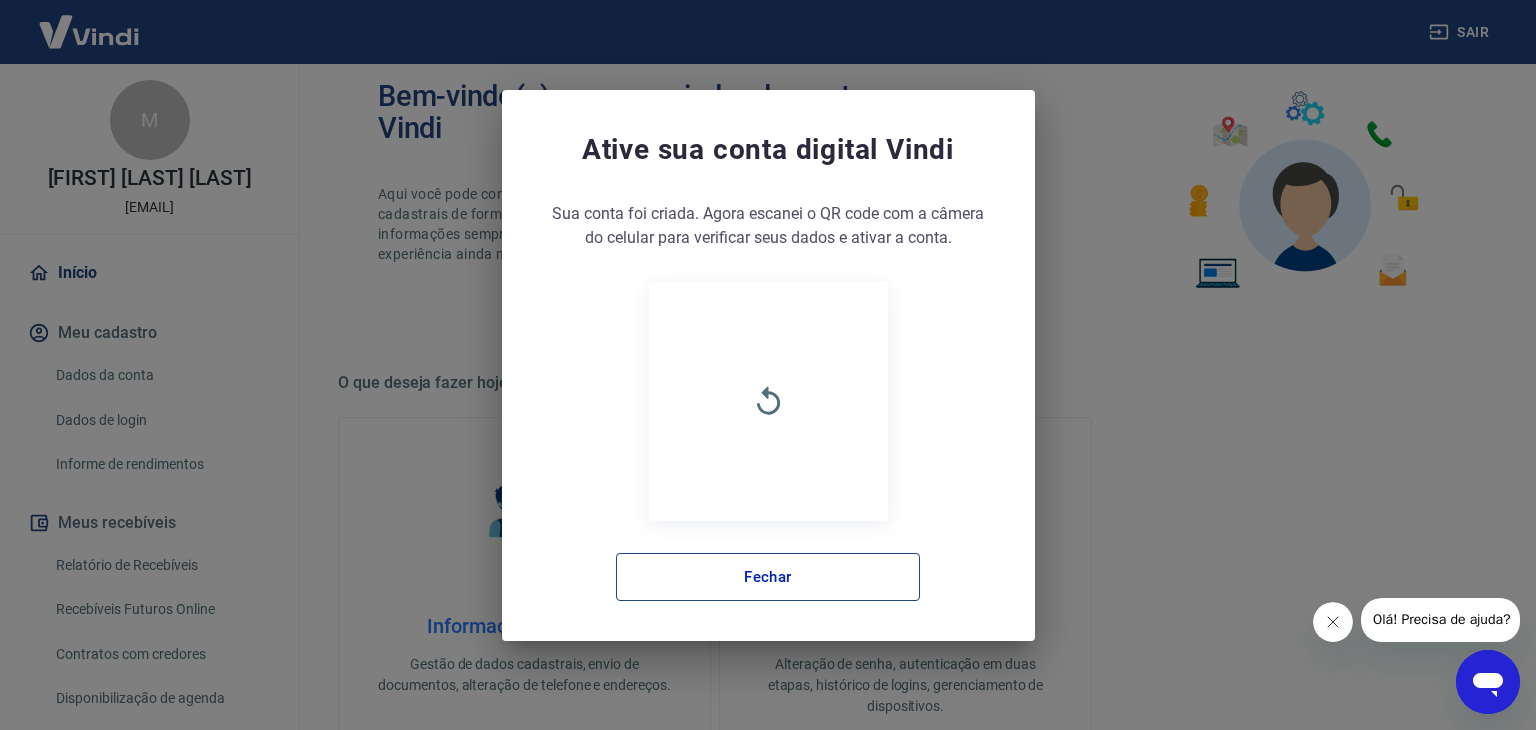 click on "Fechar" at bounding box center (768, 577) 